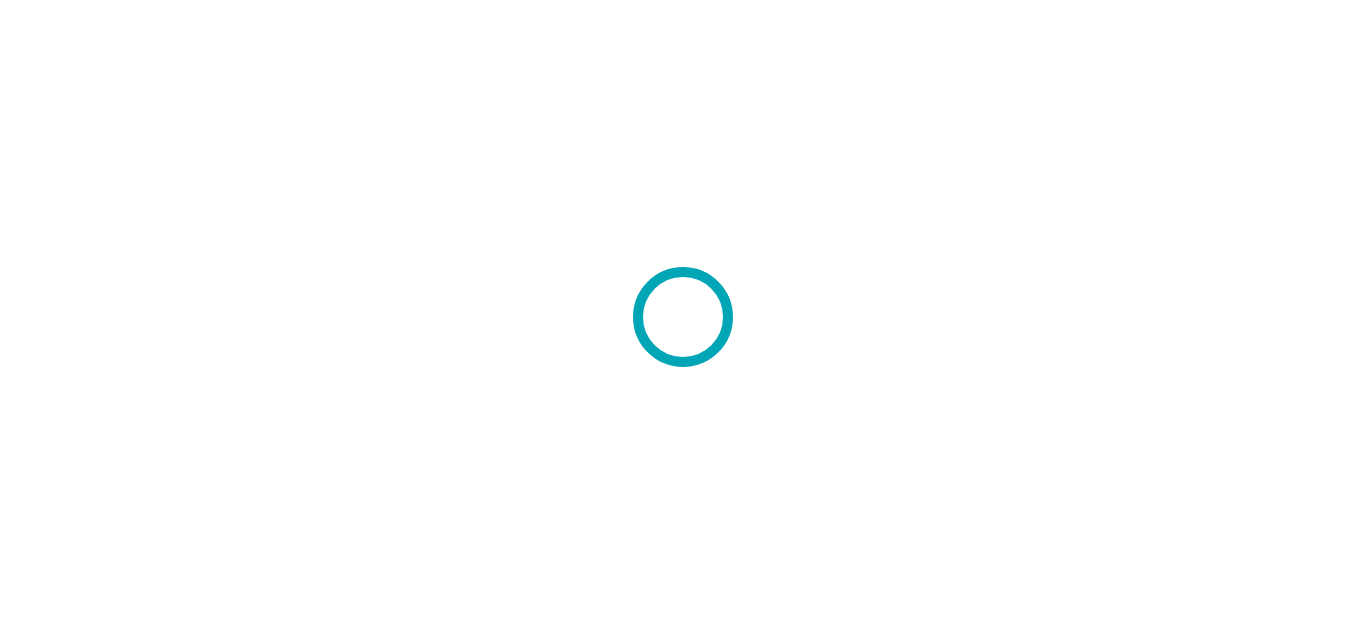 scroll, scrollTop: 0, scrollLeft: 0, axis: both 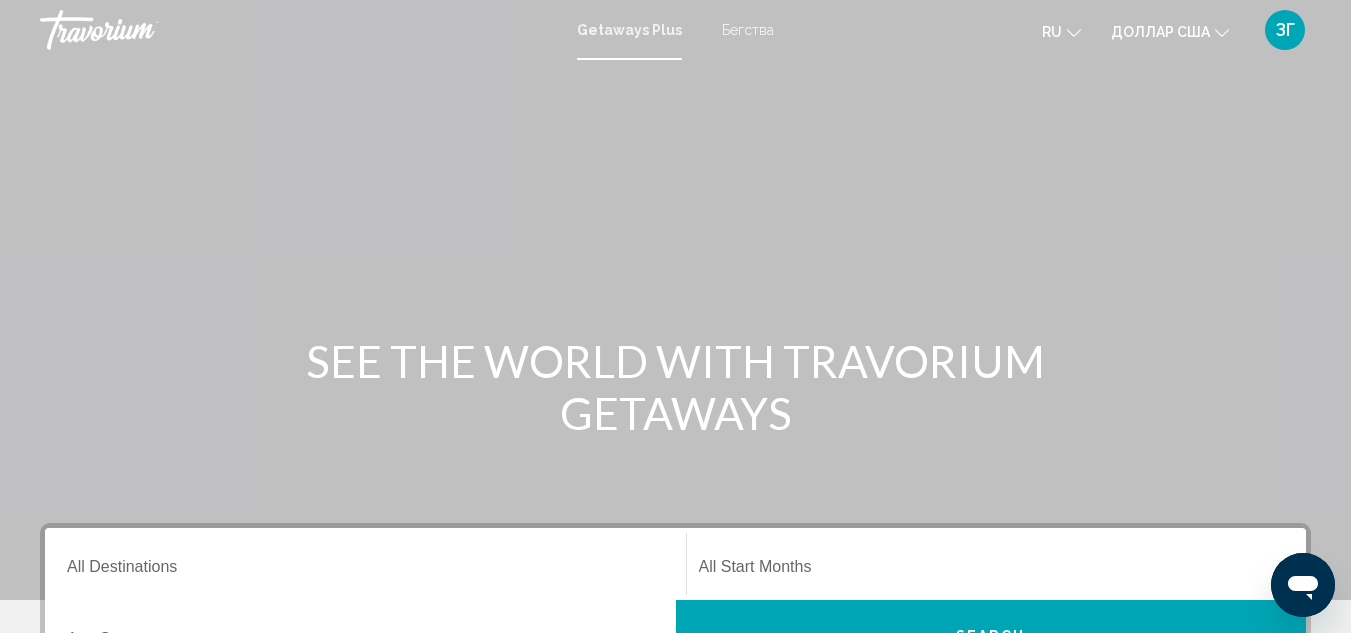 click on "Бегства" at bounding box center [748, 30] 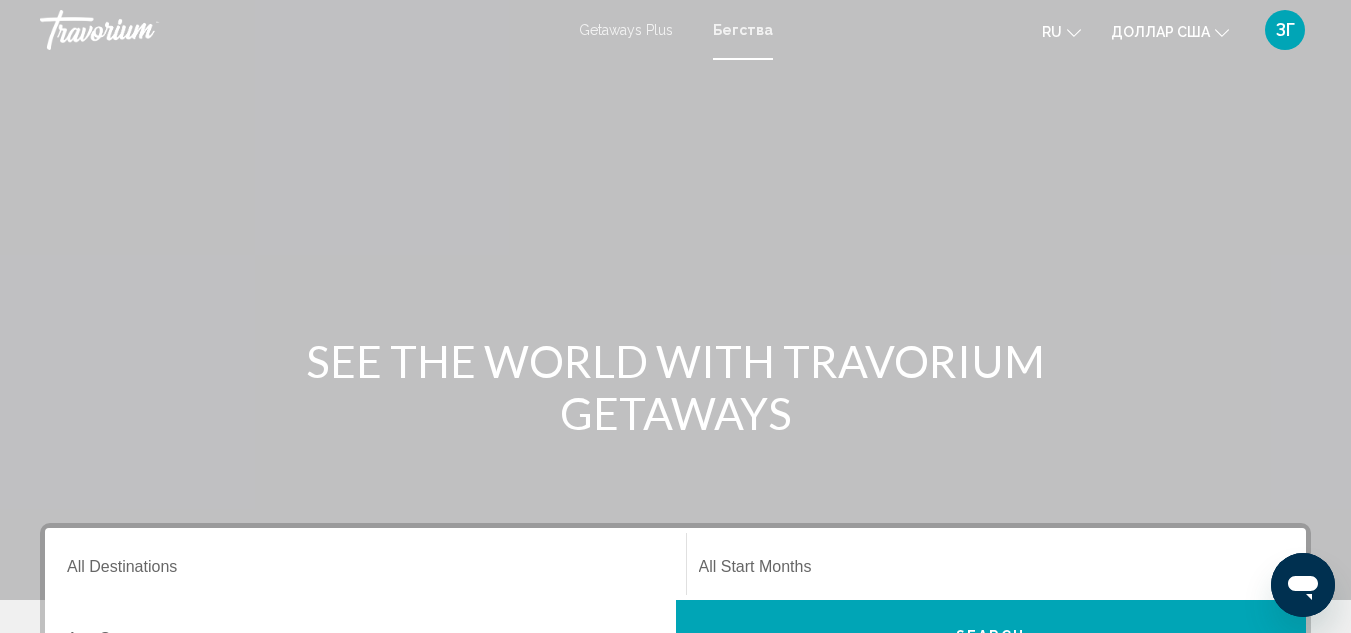 click 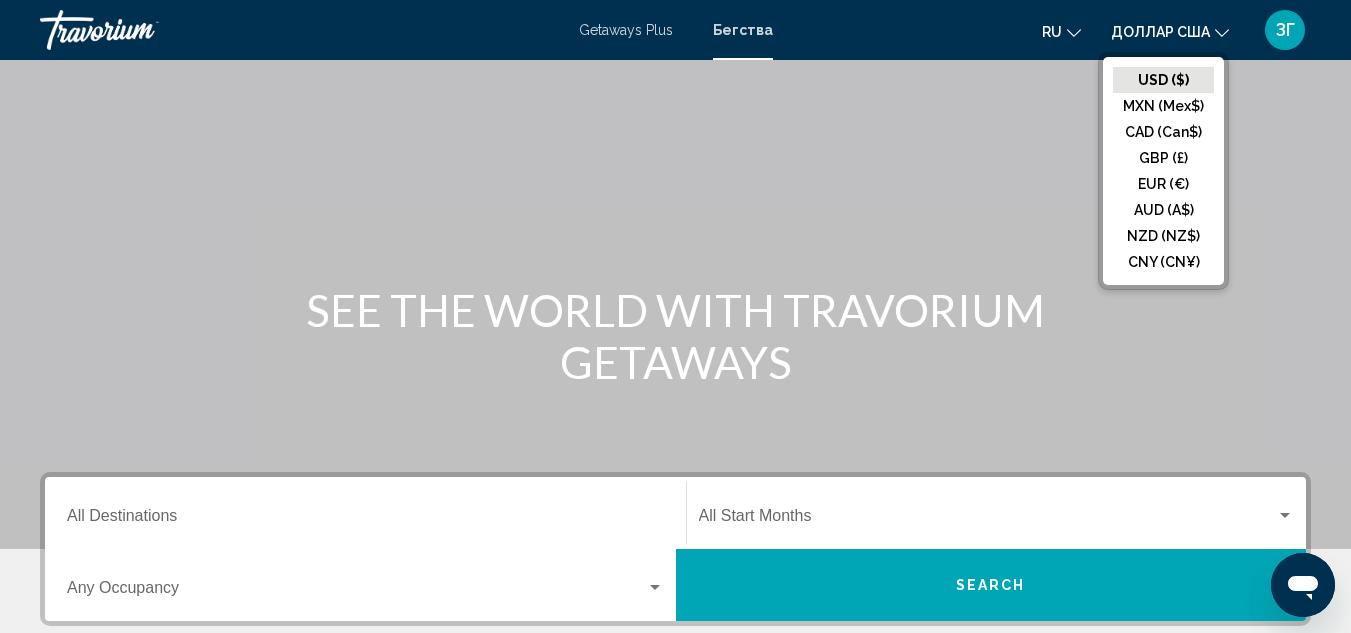 scroll, scrollTop: 100, scrollLeft: 0, axis: vertical 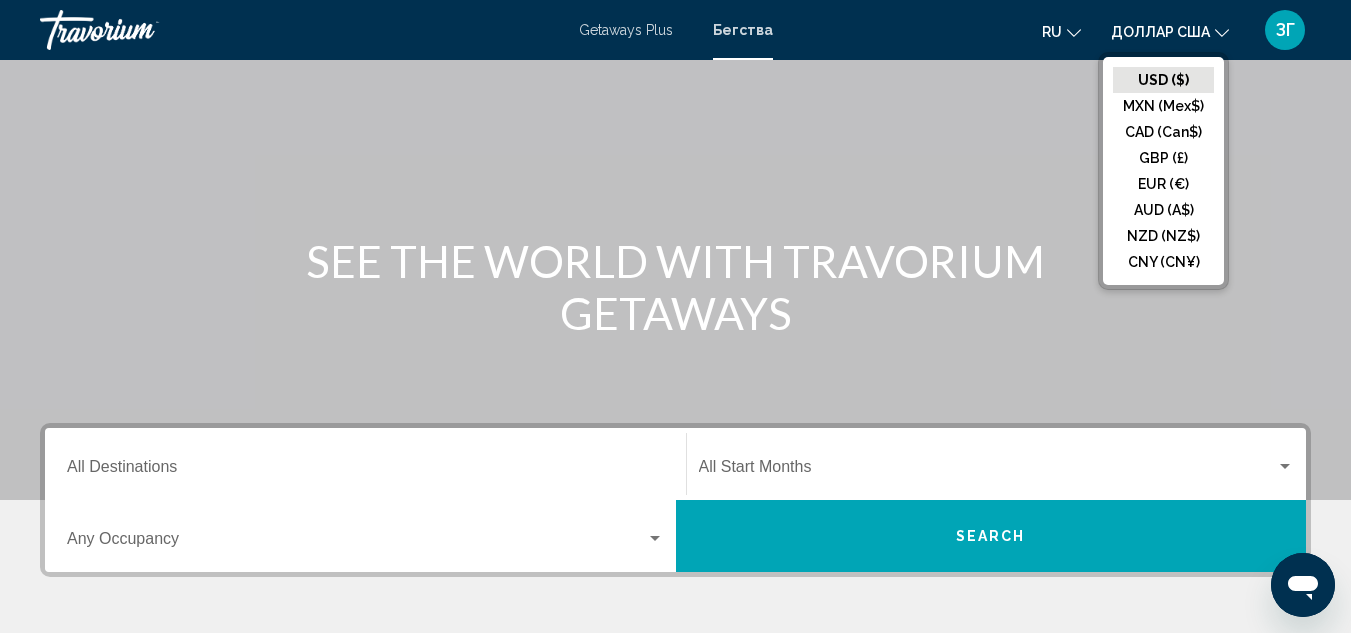 click at bounding box center [675, 200] 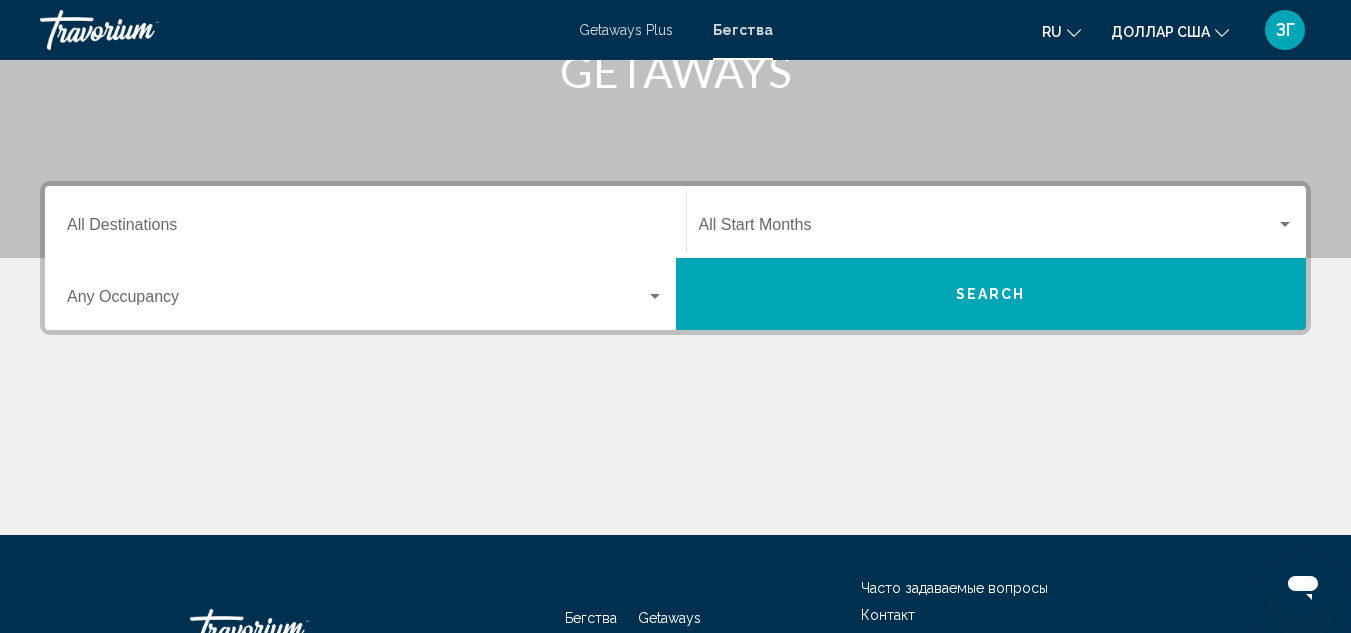 scroll, scrollTop: 400, scrollLeft: 0, axis: vertical 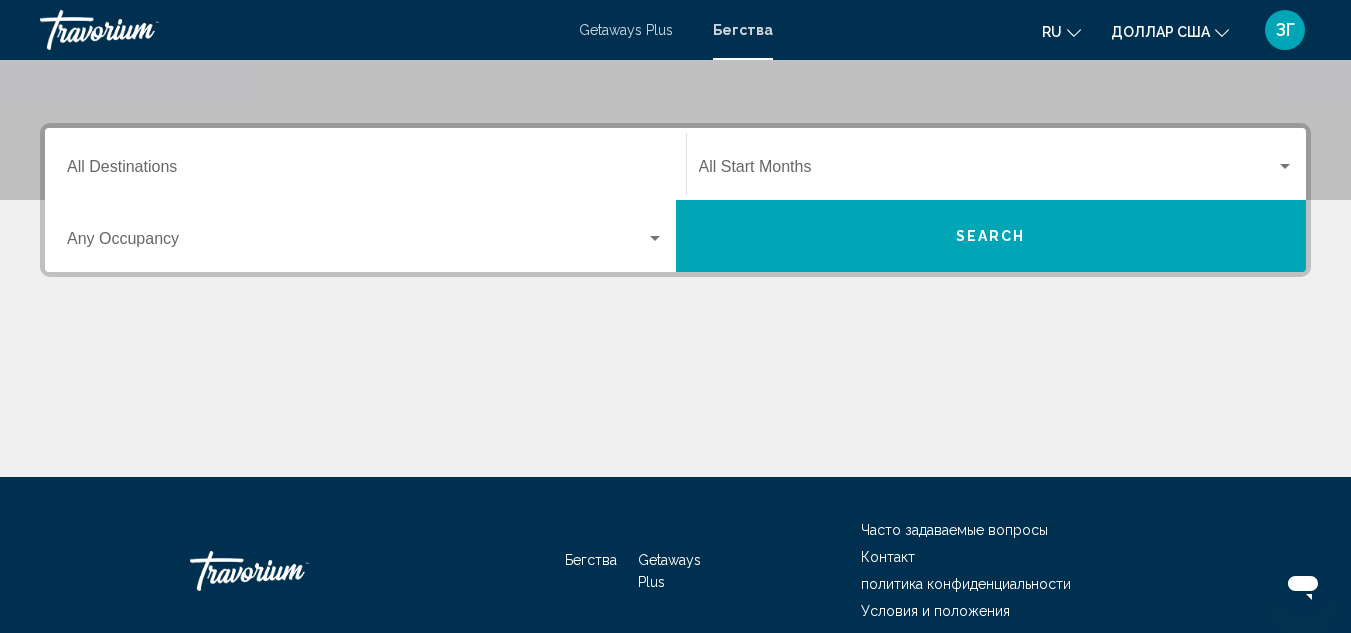 click at bounding box center [655, 238] 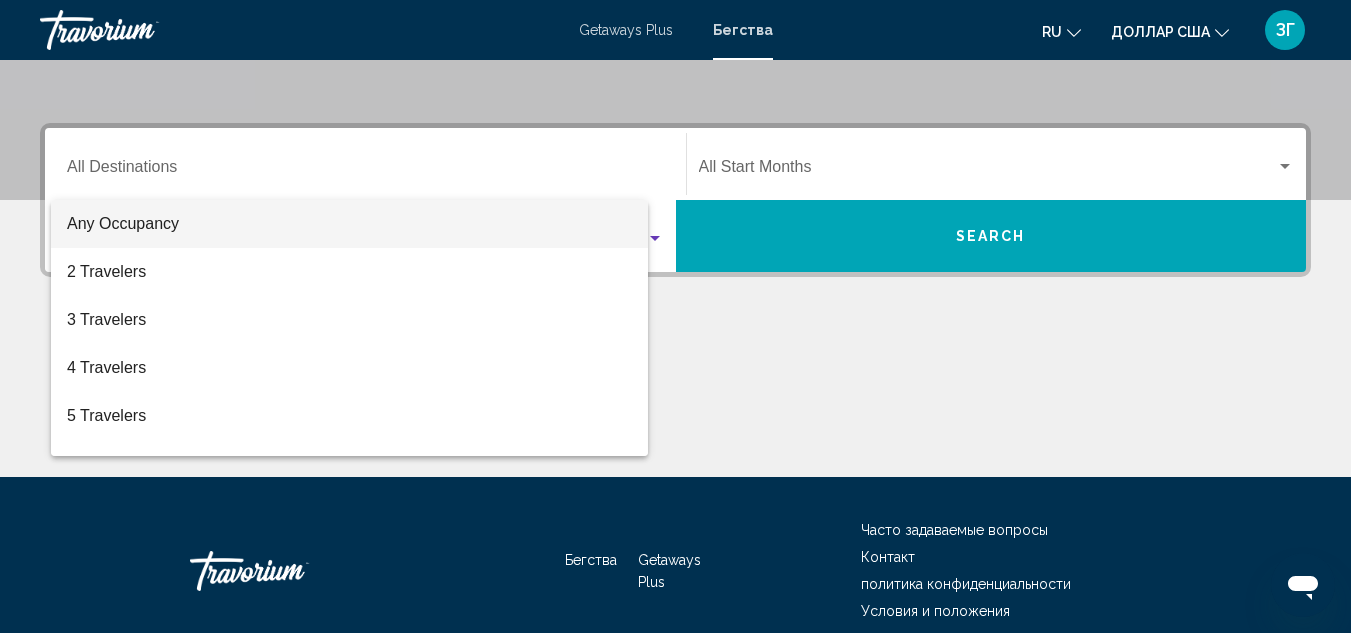 scroll, scrollTop: 458, scrollLeft: 0, axis: vertical 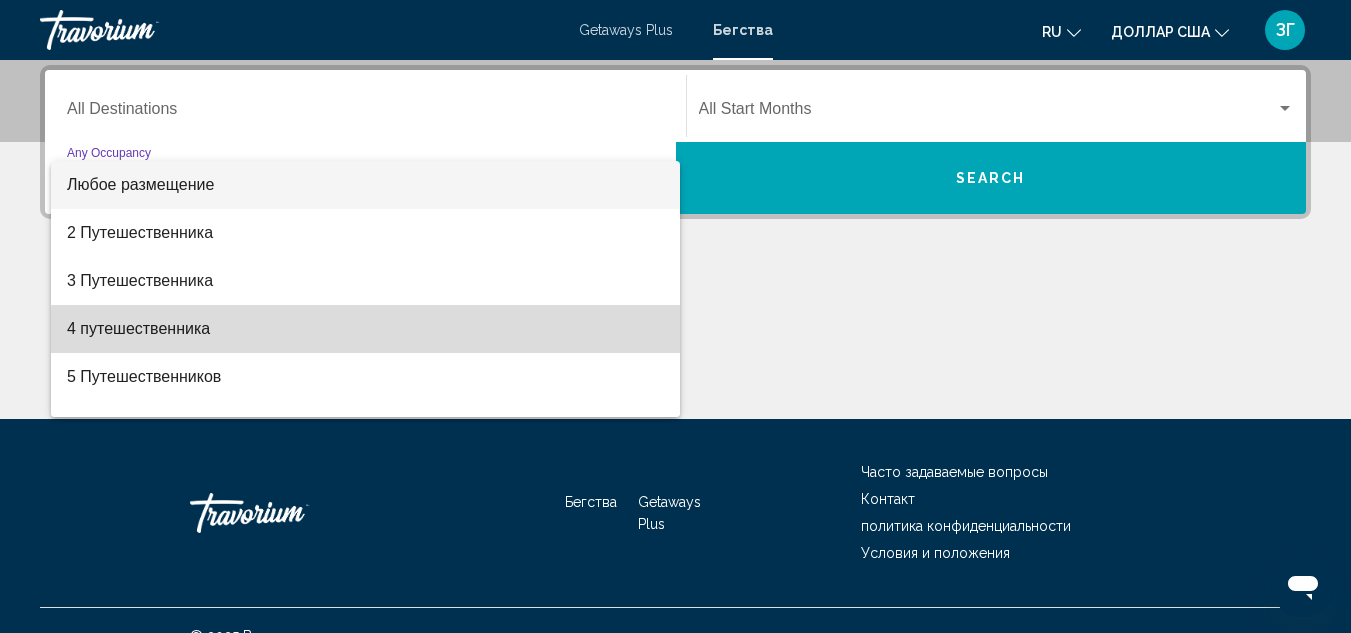click on "4 путешественника" at bounding box center [365, 329] 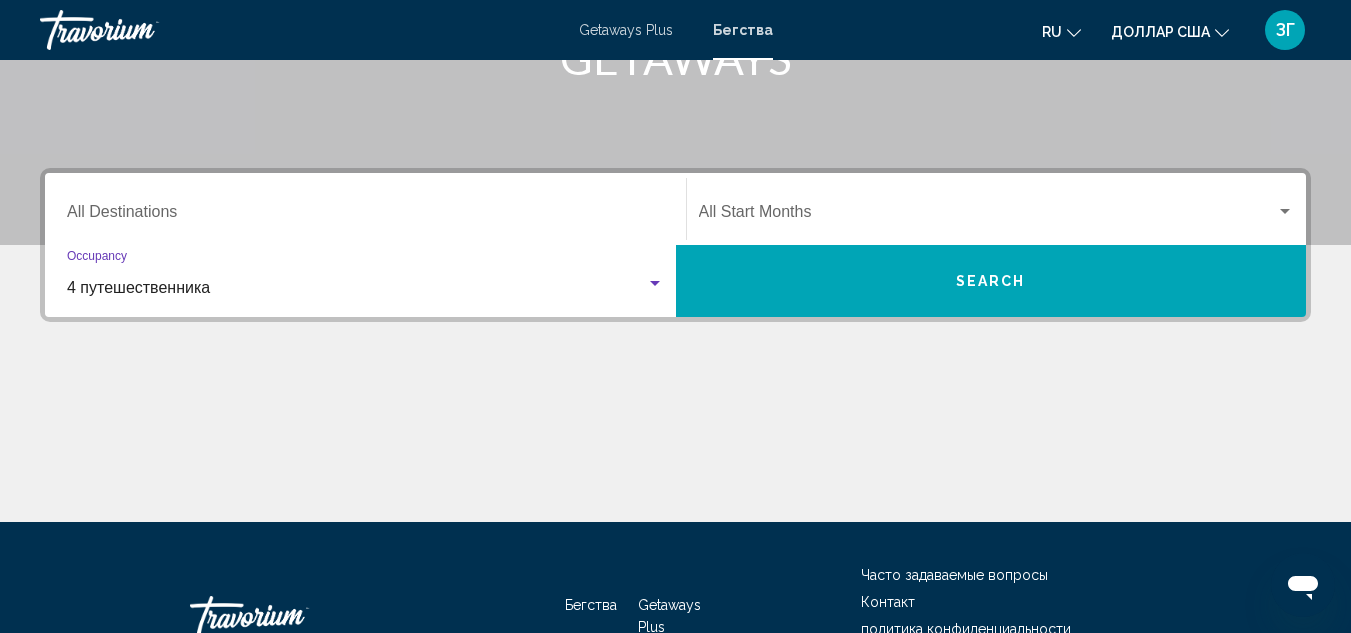 scroll, scrollTop: 258, scrollLeft: 0, axis: vertical 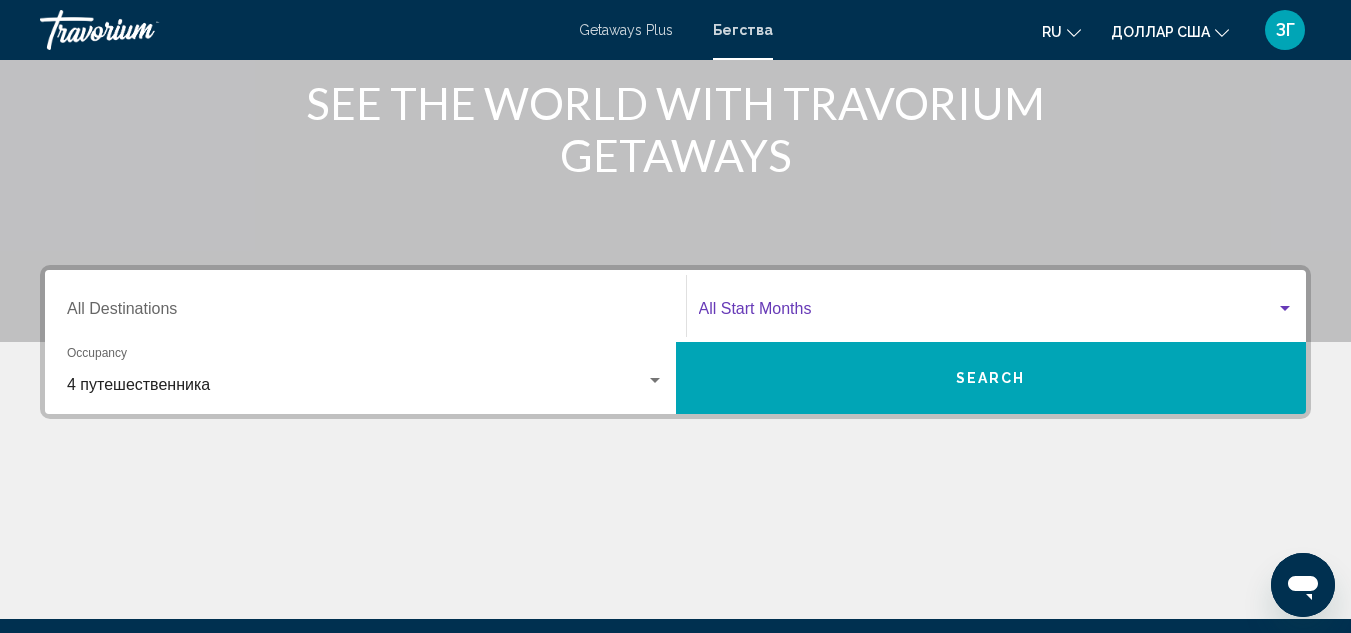 click at bounding box center [1285, 309] 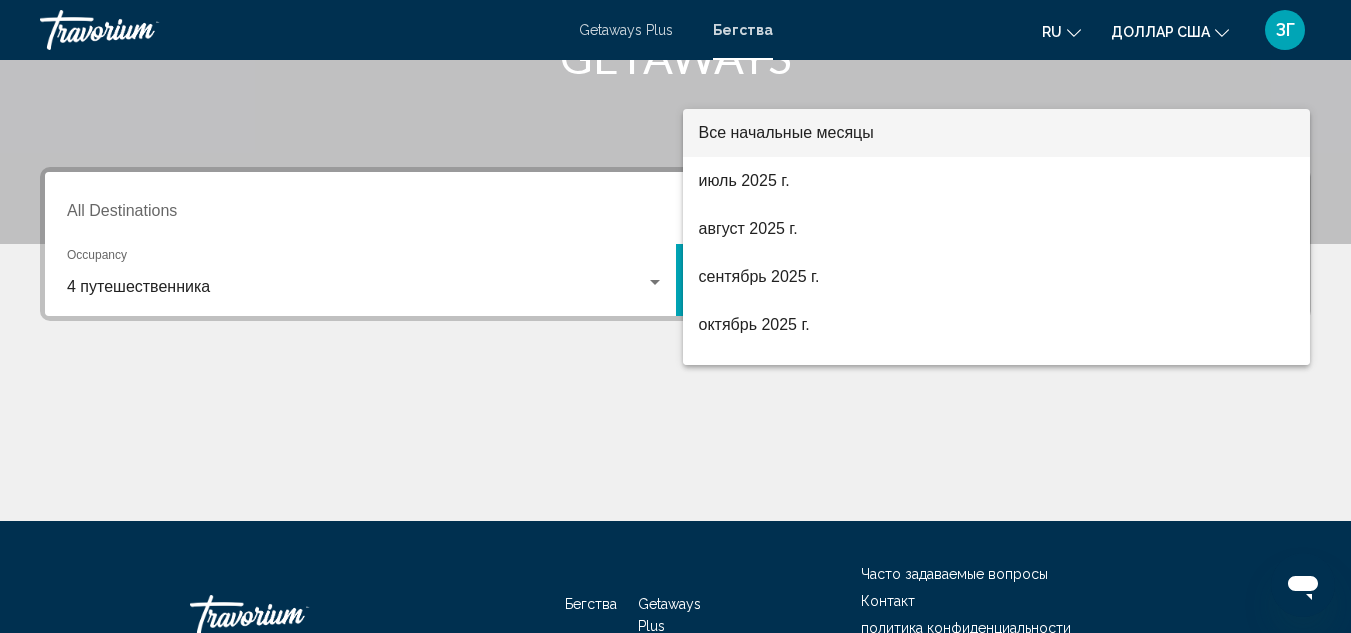 scroll, scrollTop: 458, scrollLeft: 0, axis: vertical 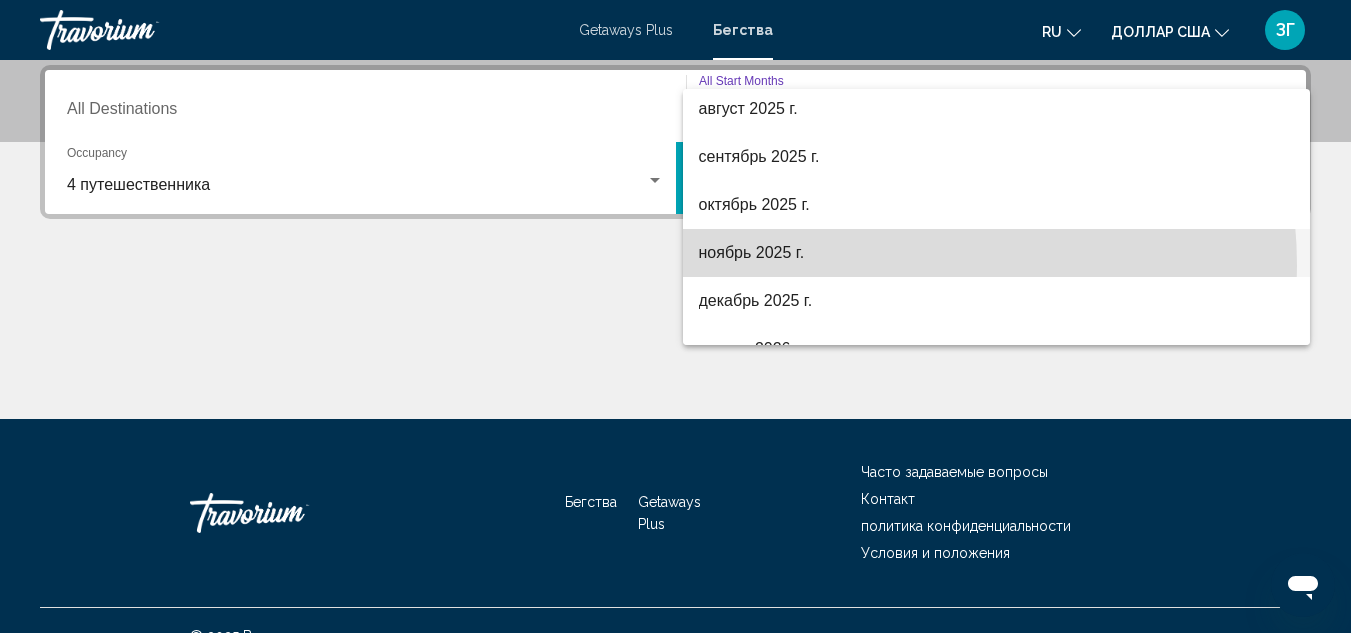 click on "ноябрь 2025 г." at bounding box center (997, 253) 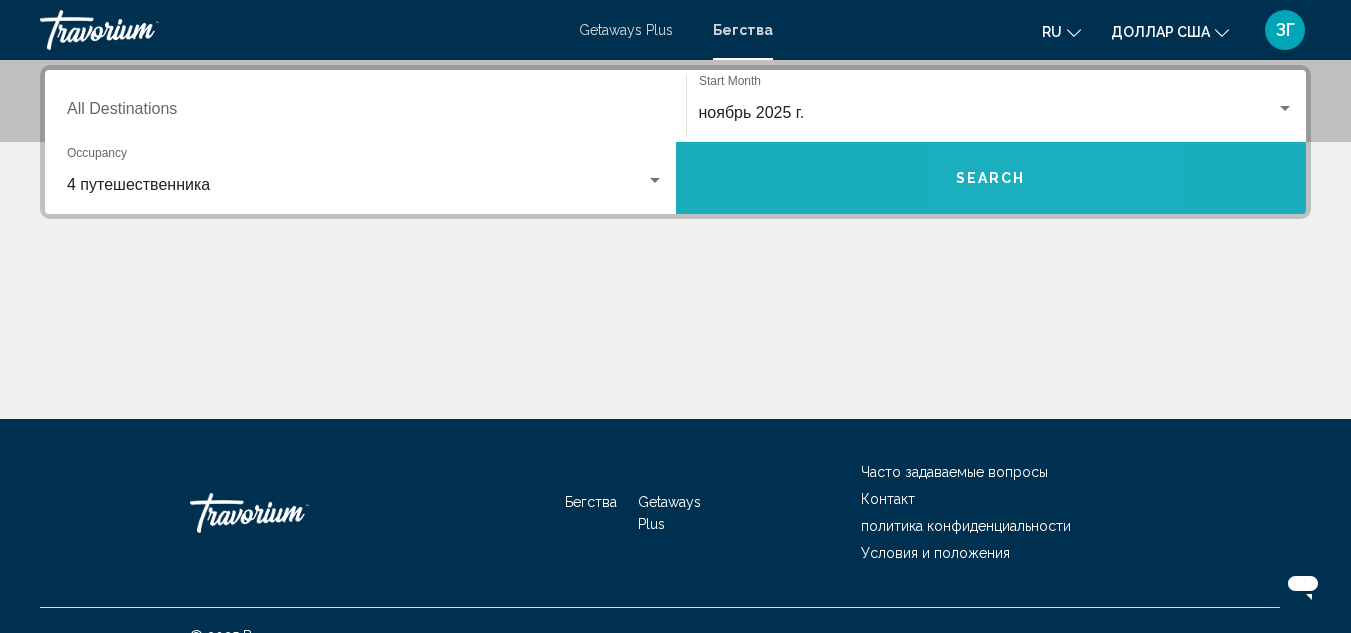 click on "Search" at bounding box center [991, 179] 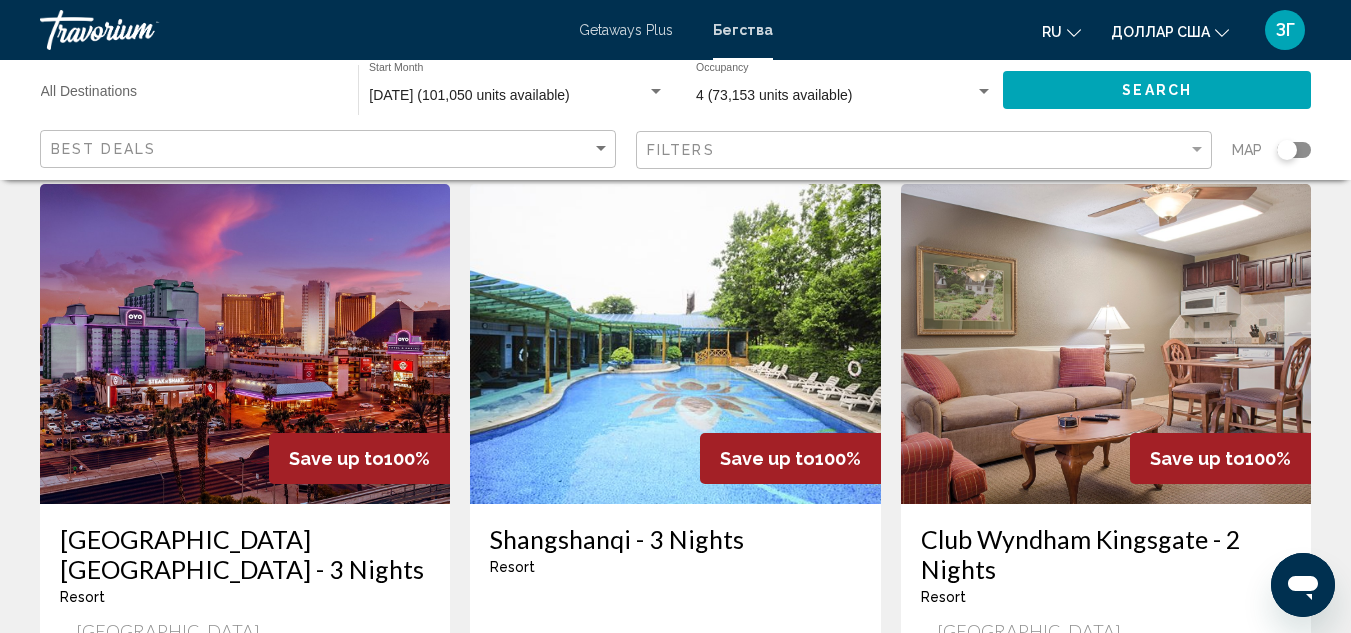 scroll, scrollTop: 0, scrollLeft: 0, axis: both 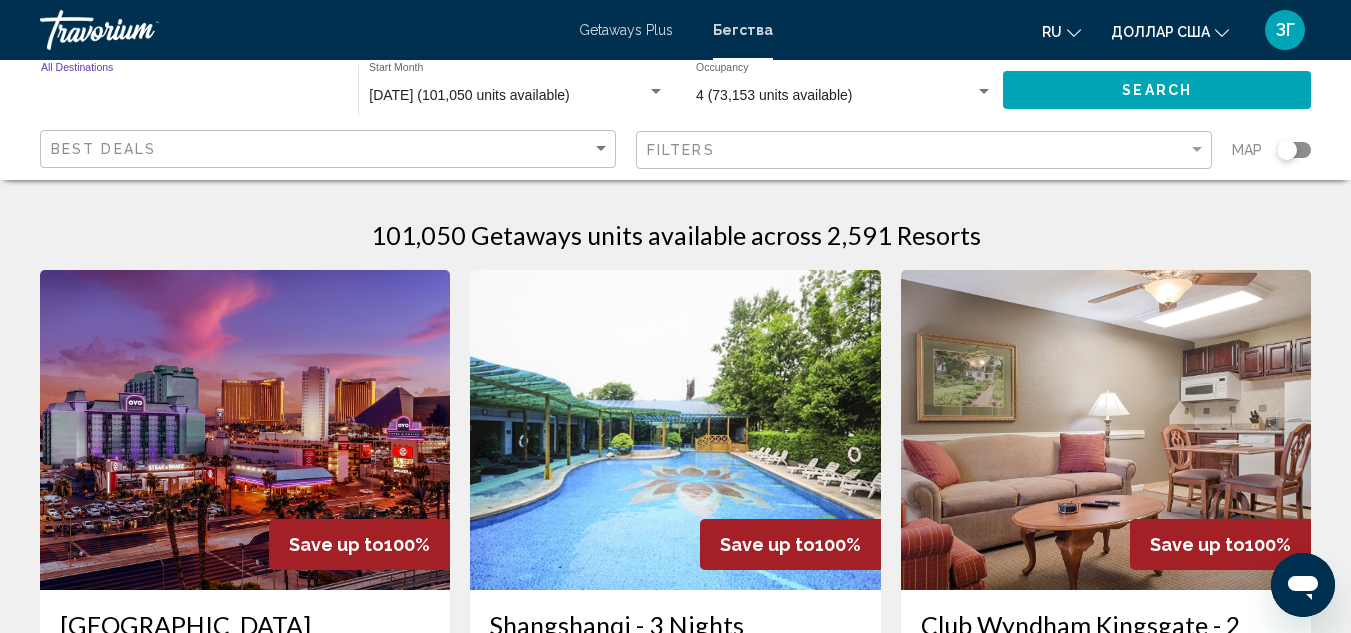 click on "Destination All Destinations" at bounding box center (189, 96) 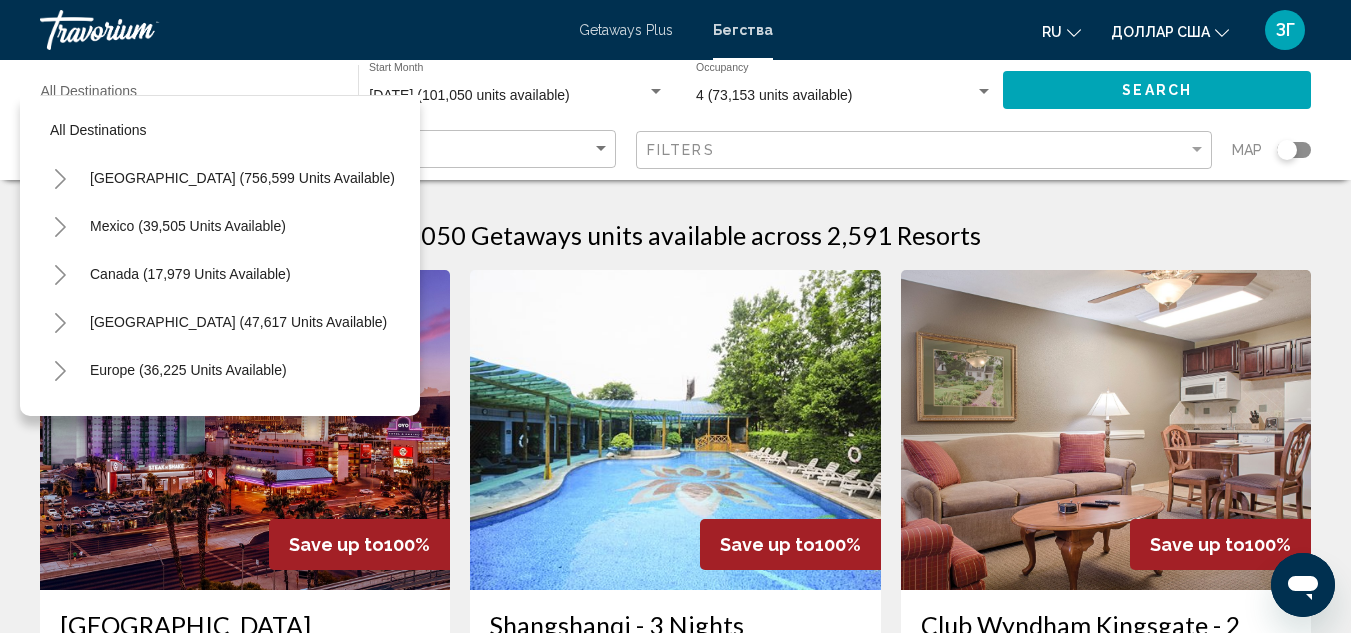click 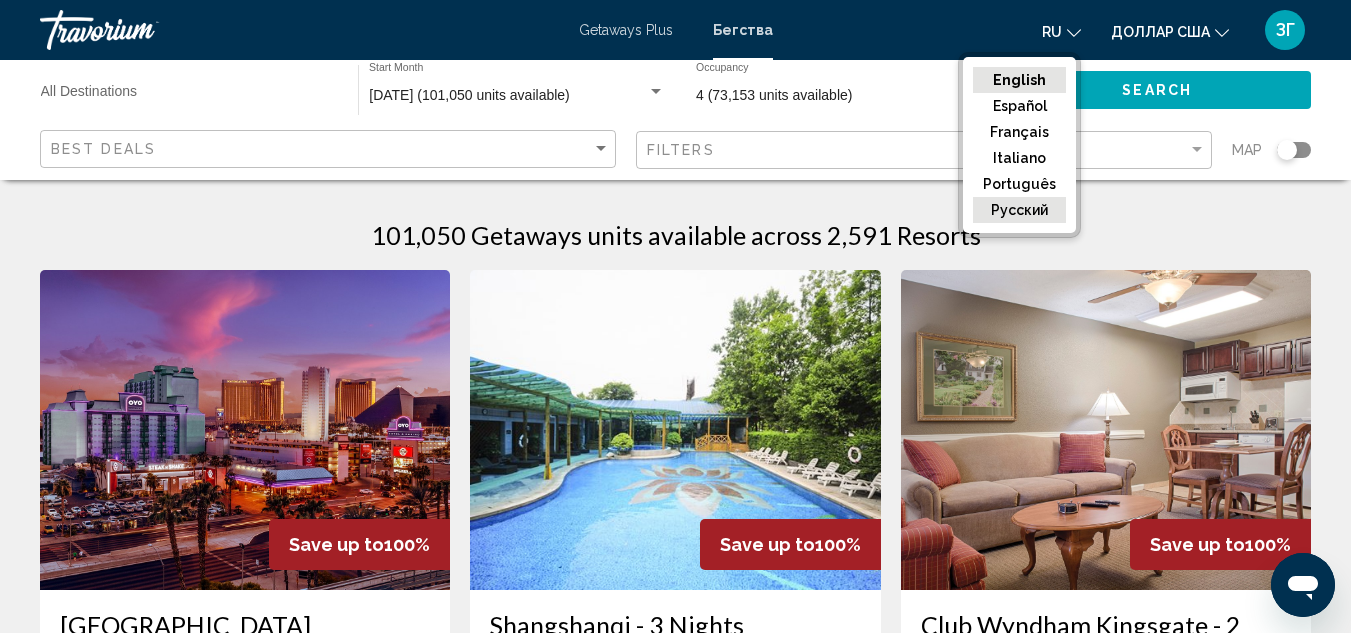 click on "русский" 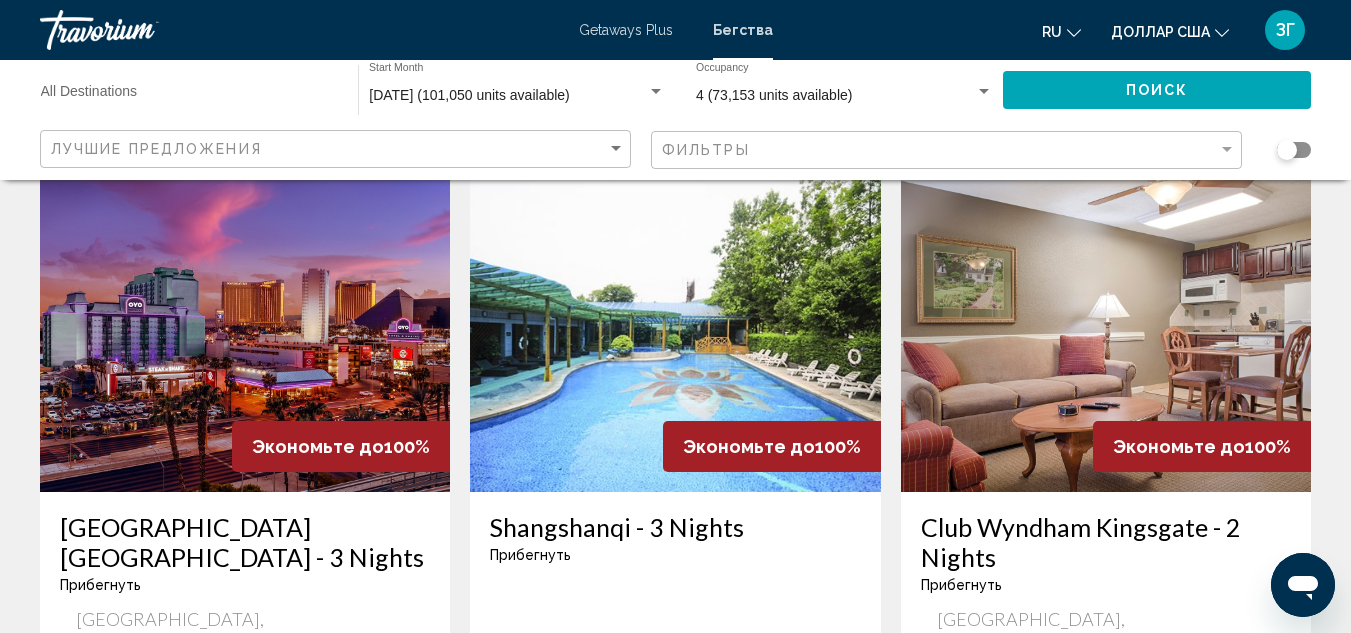 scroll, scrollTop: 0, scrollLeft: 0, axis: both 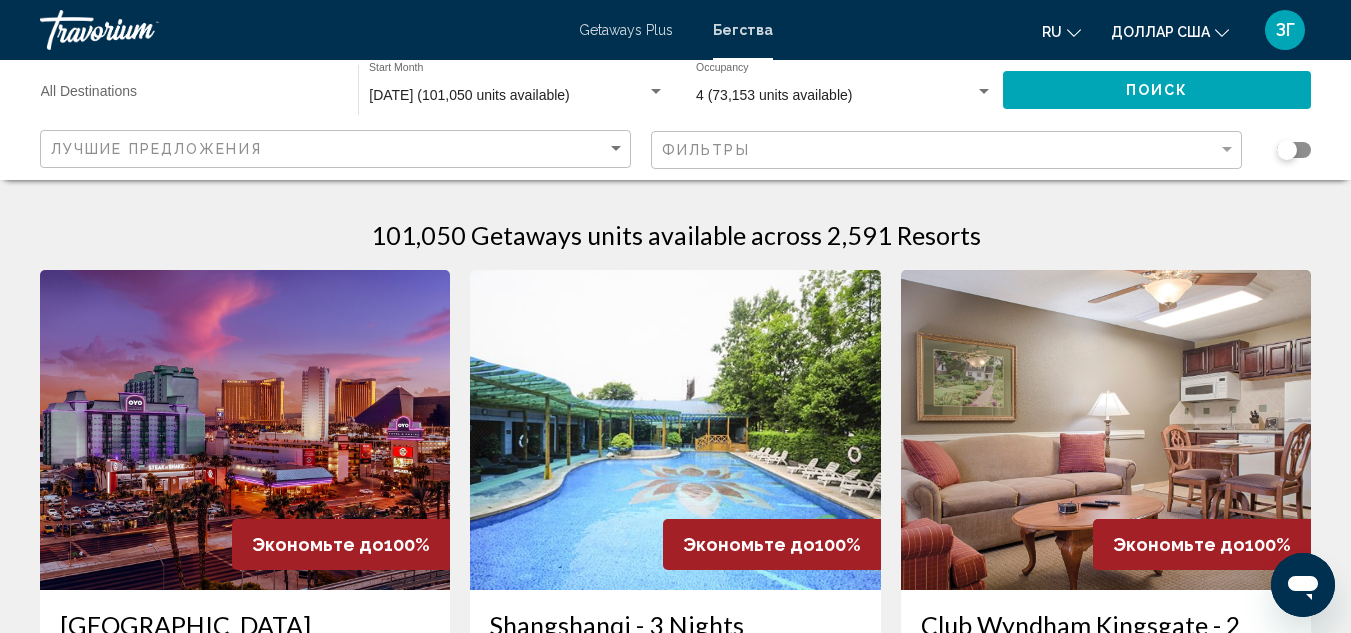click on "Destination All Destinations" at bounding box center [189, 96] 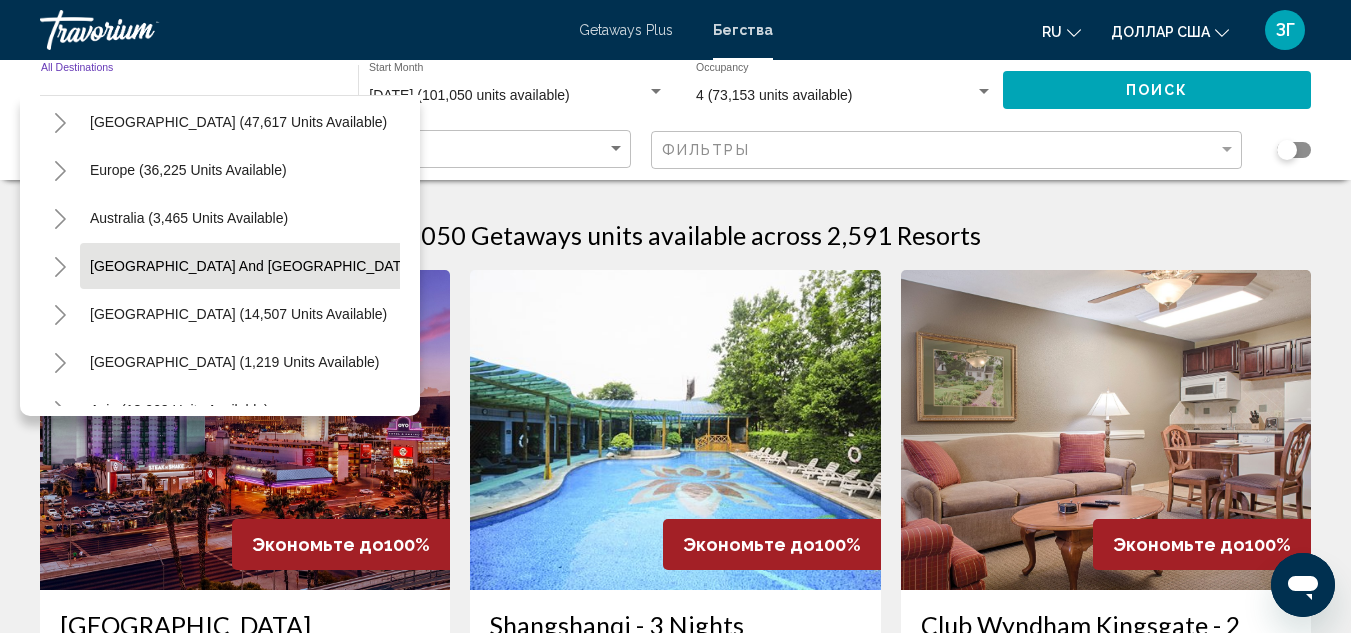 scroll, scrollTop: 300, scrollLeft: 0, axis: vertical 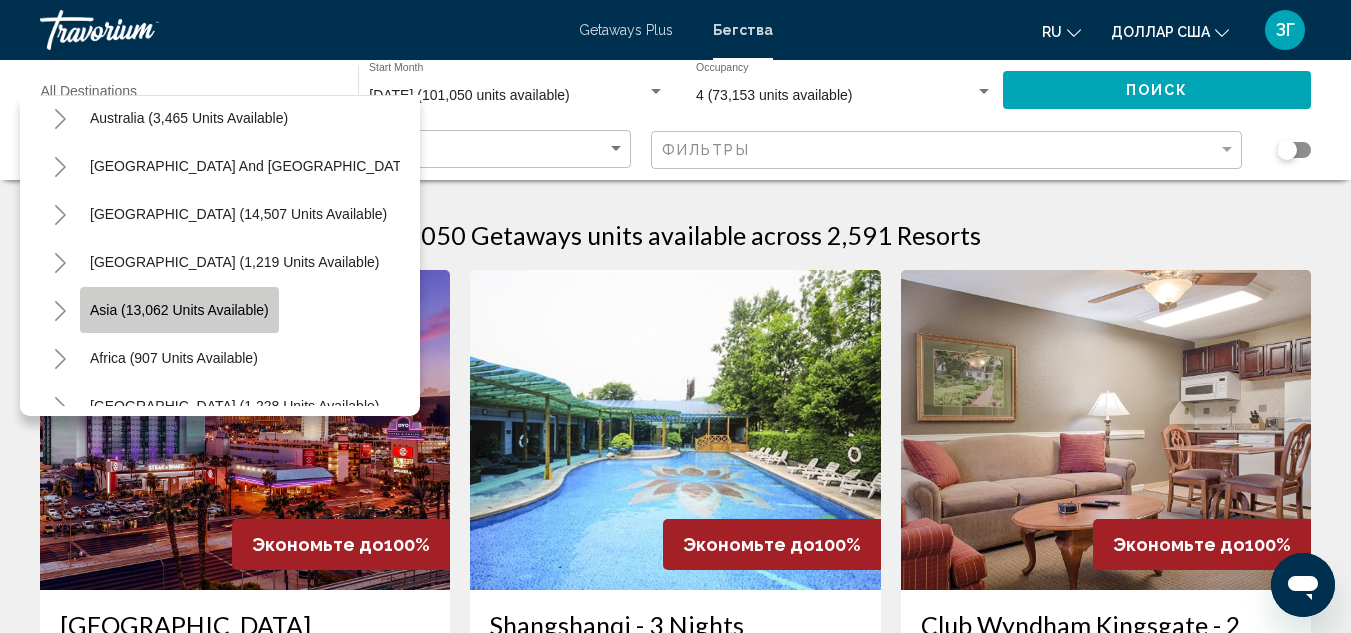 click on "Asia (13,062 units available)" 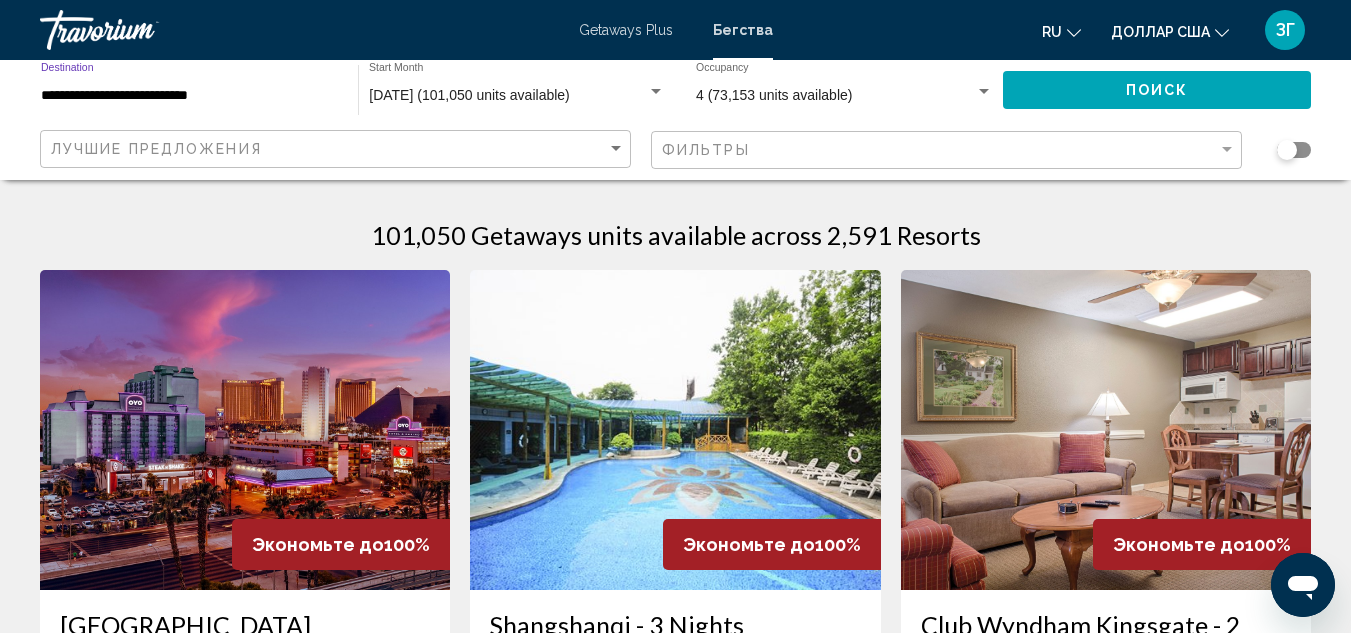 click at bounding box center (656, 92) 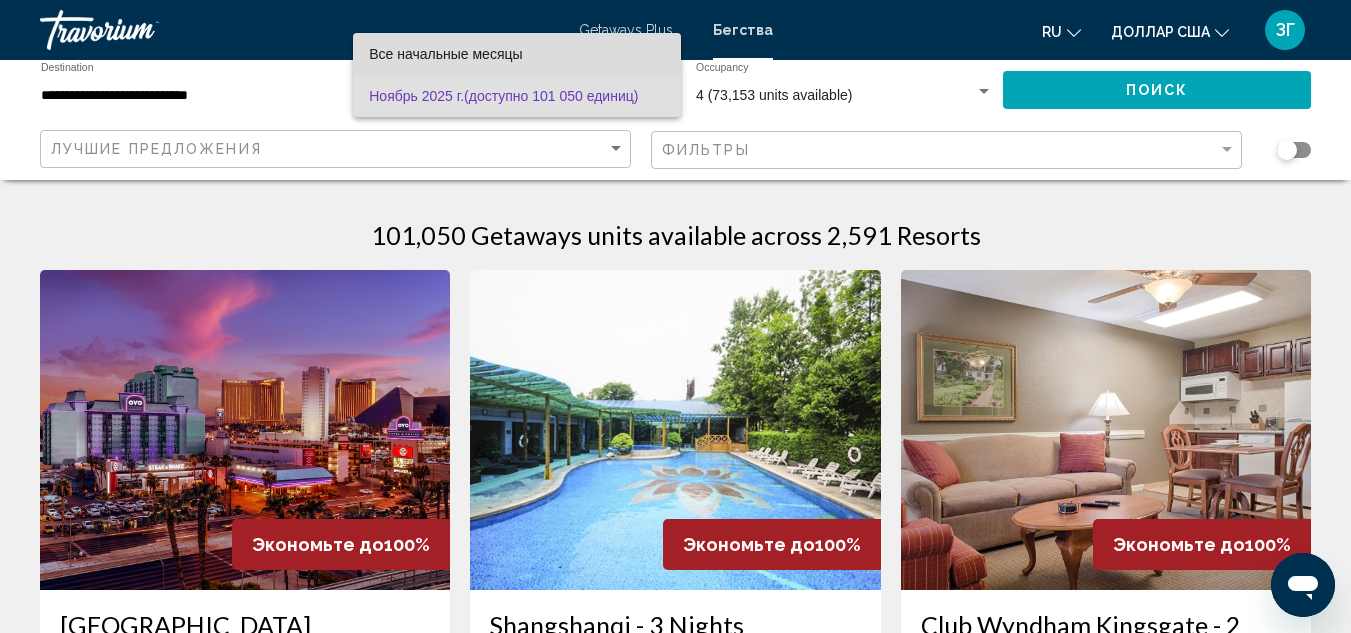 click on "Все начальные месяцы" at bounding box center (517, 54) 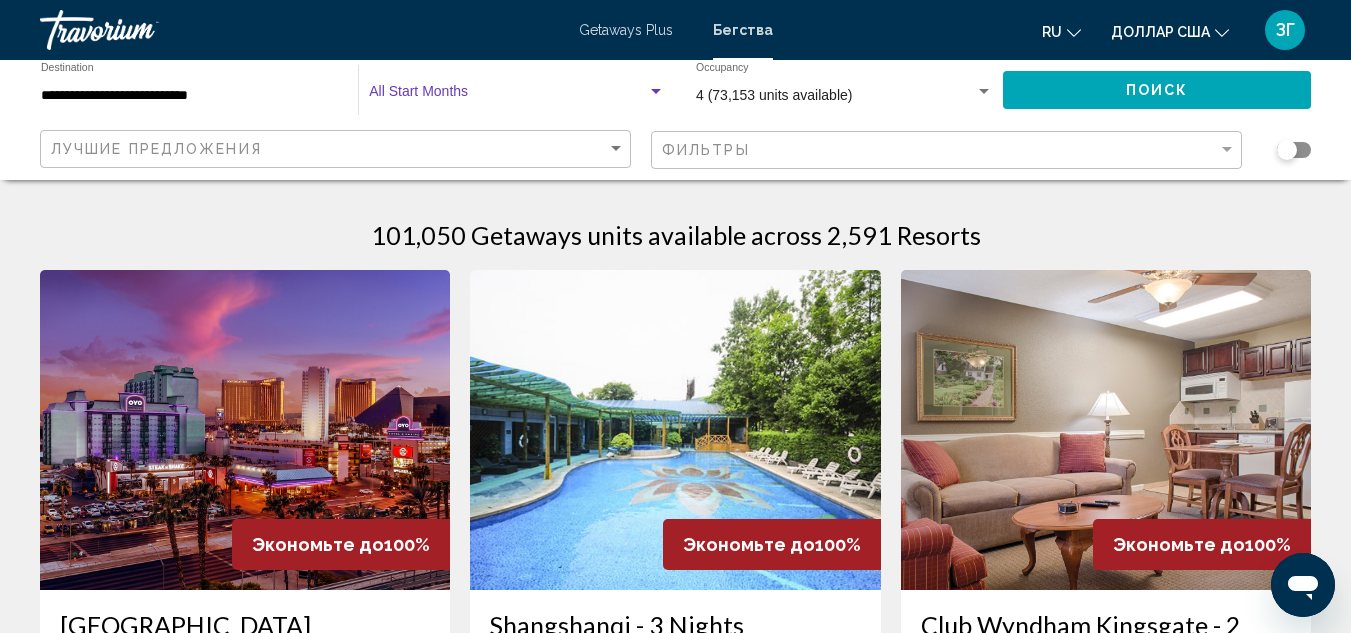 click at bounding box center [656, 92] 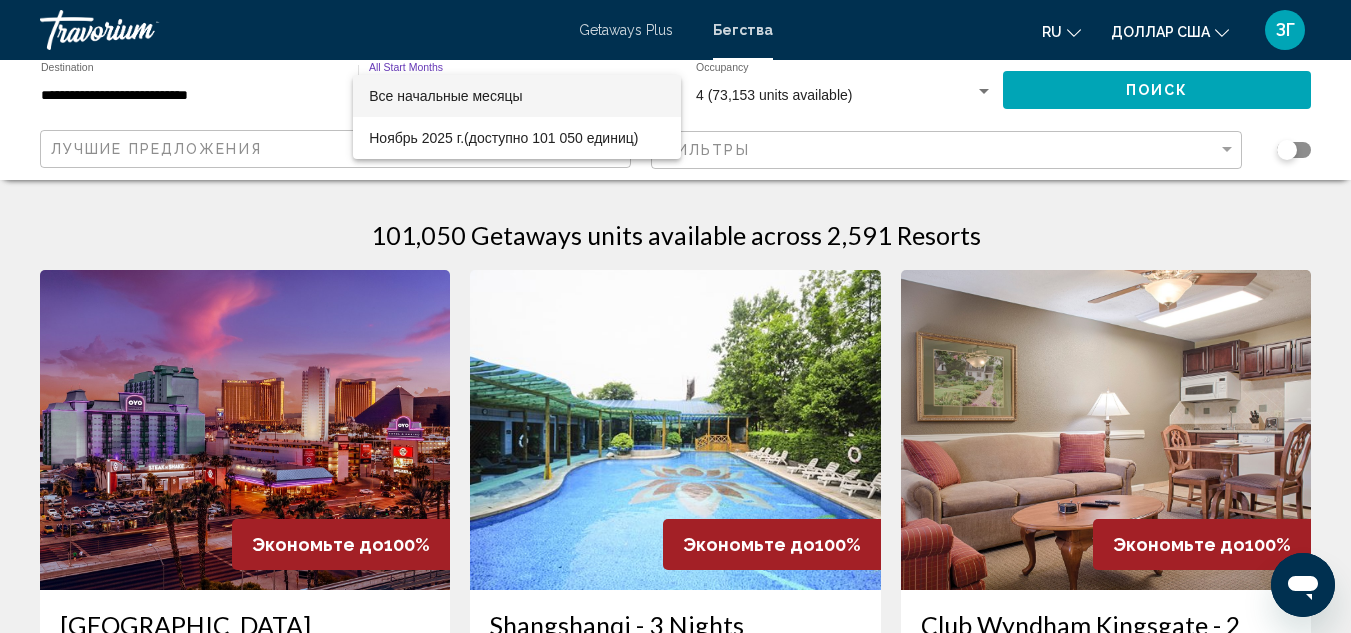 click on "Все начальные месяцы" at bounding box center [517, 96] 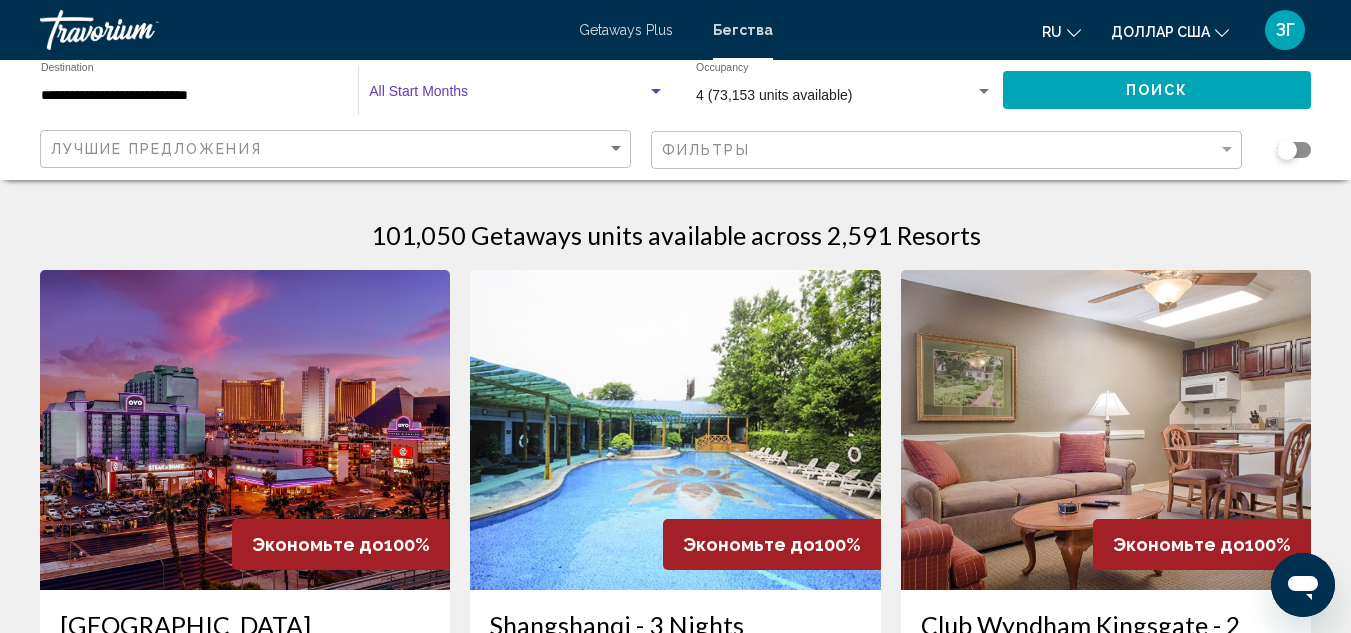 click at bounding box center [984, 92] 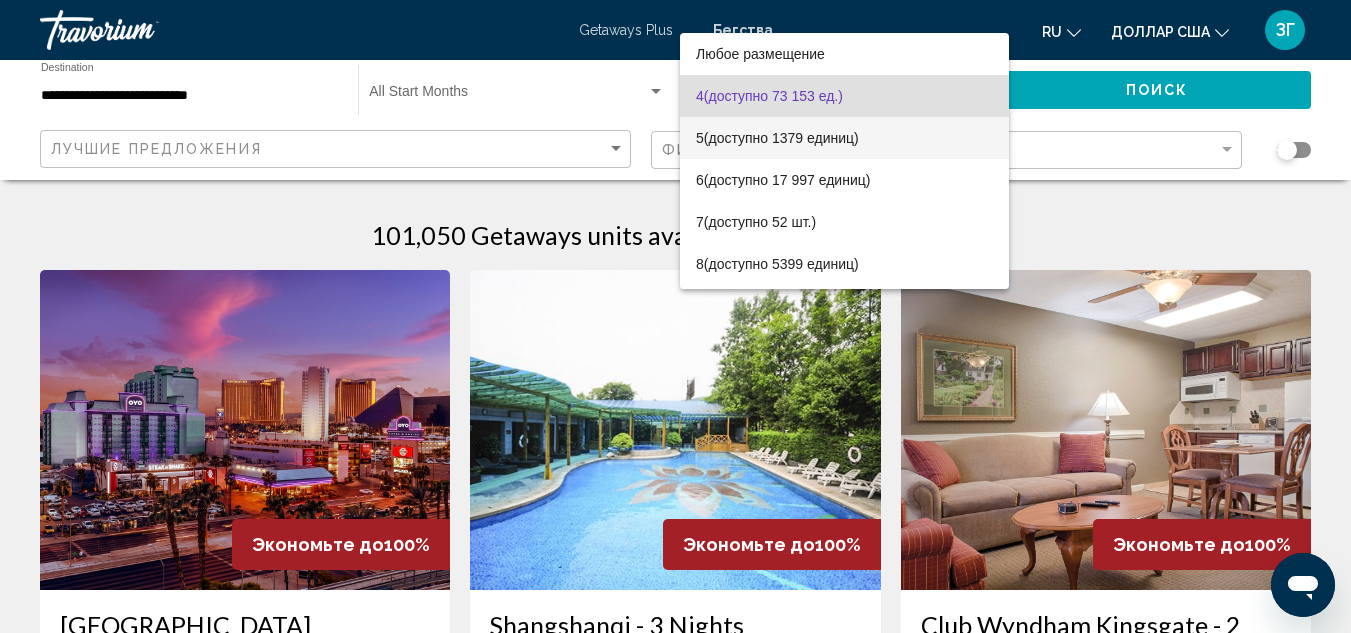 click on "5  (доступно 1379 единиц)" at bounding box center (844, 138) 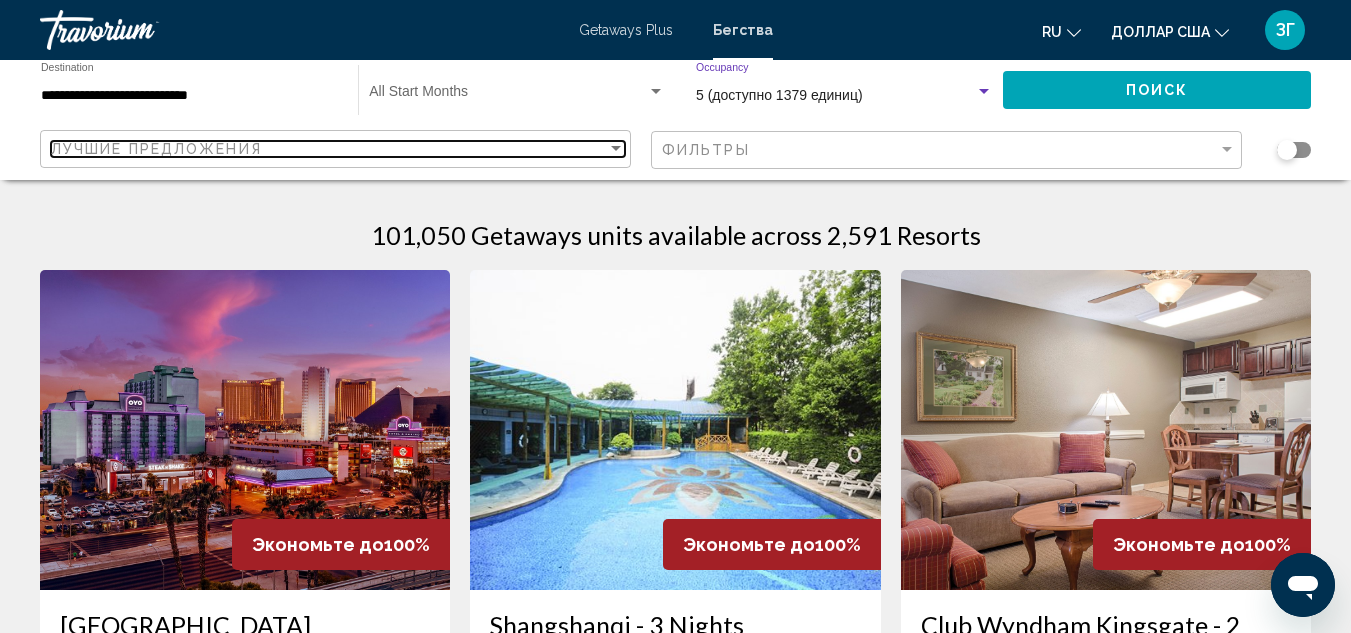 click on "Лучшие предложения" at bounding box center (329, 149) 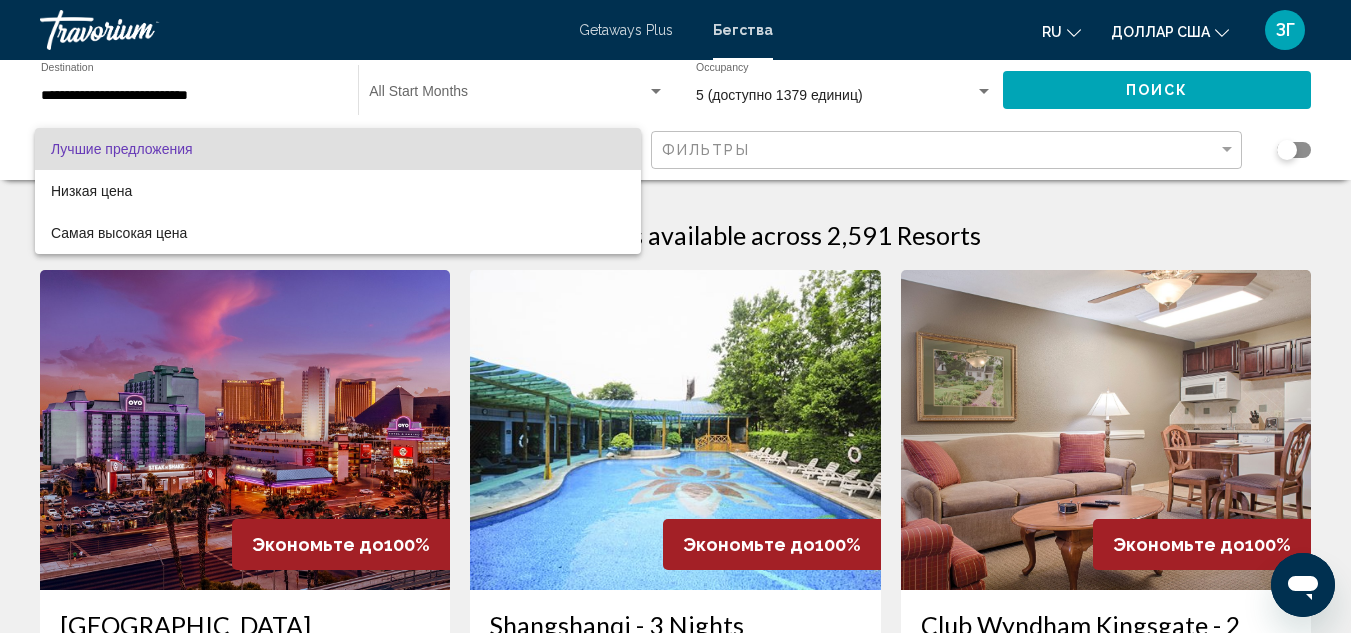 click at bounding box center [675, 316] 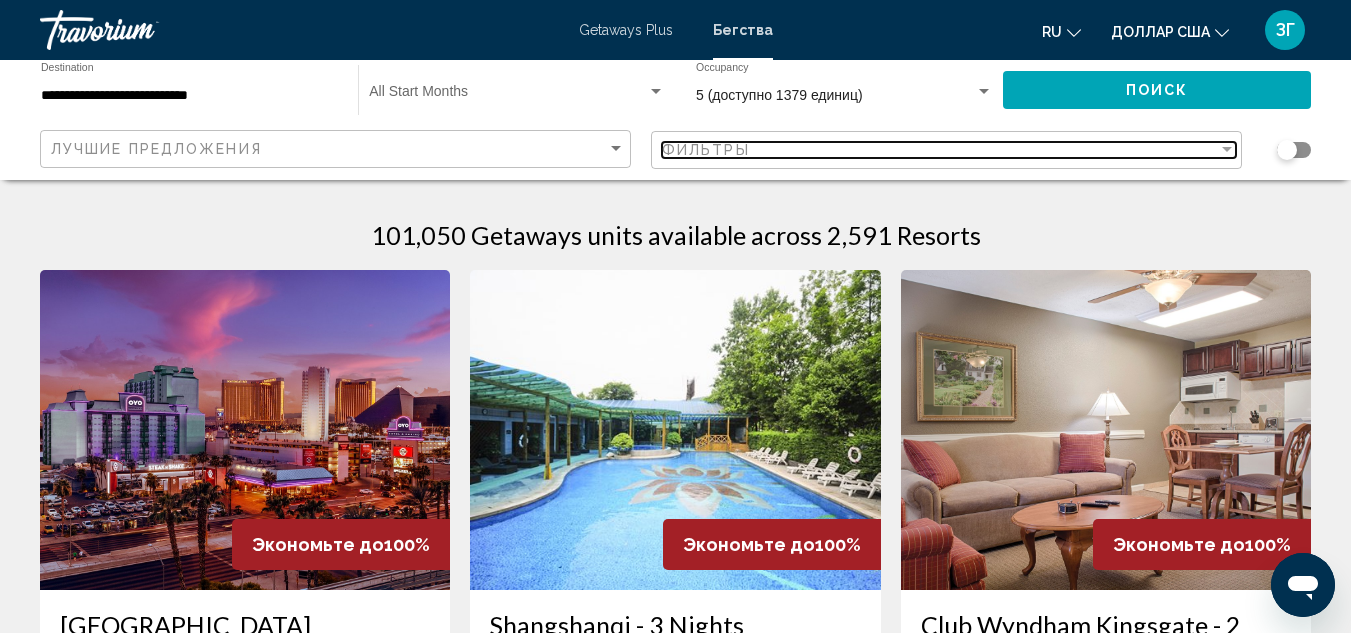 click on "Фильтры" at bounding box center (940, 150) 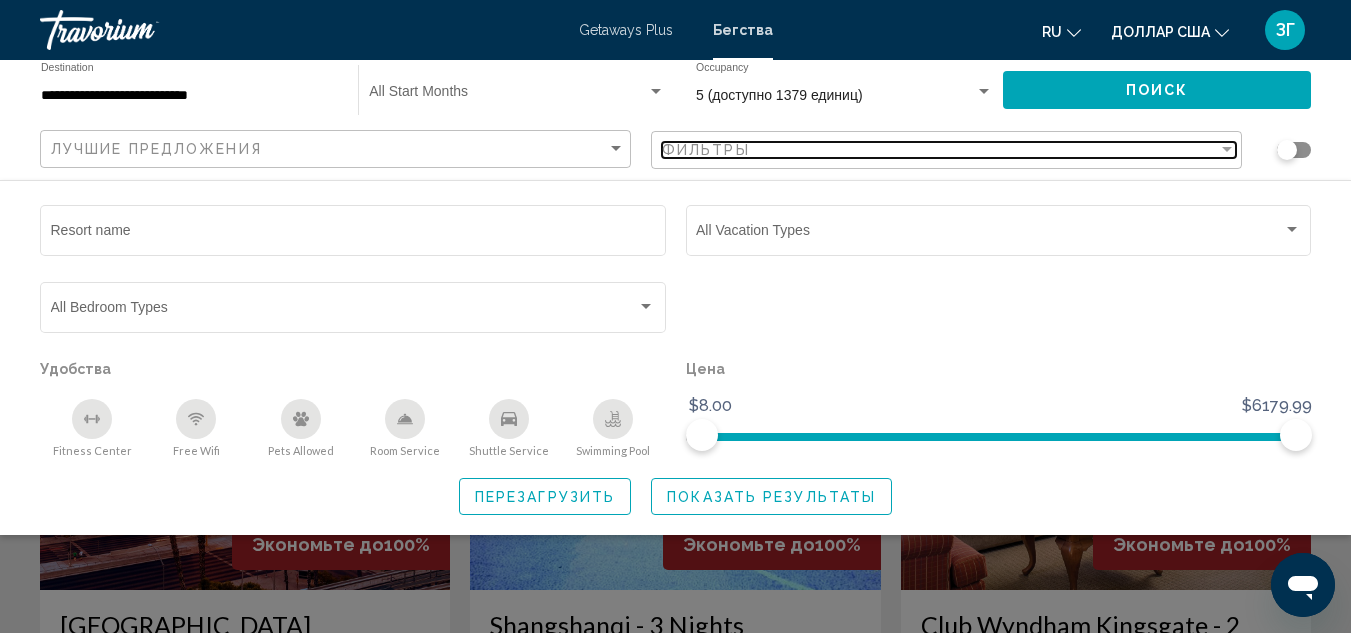 click at bounding box center (1227, 149) 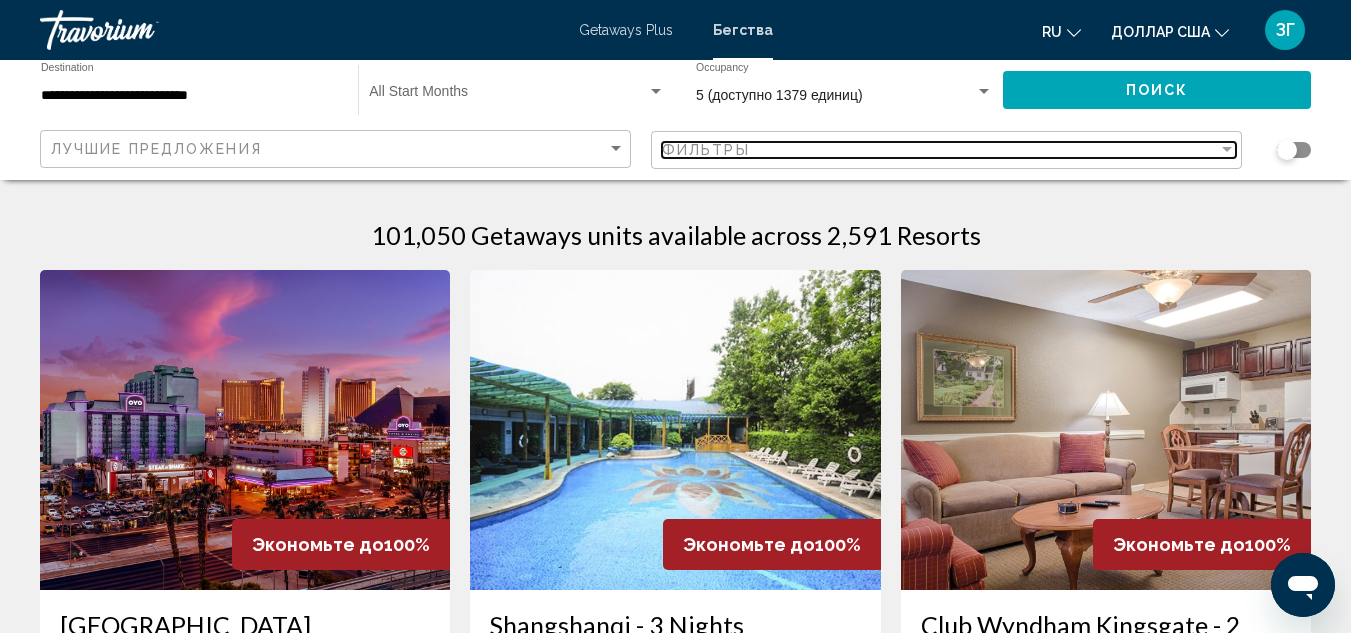 click at bounding box center (1227, 149) 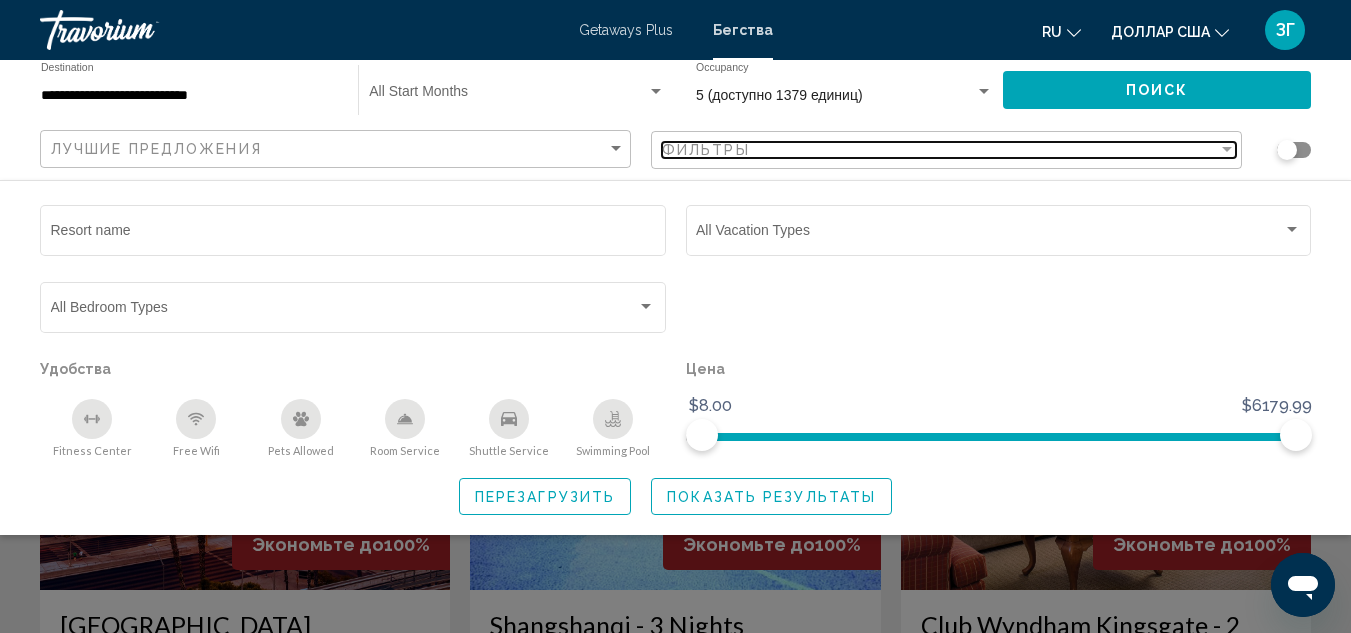 click at bounding box center (1227, 149) 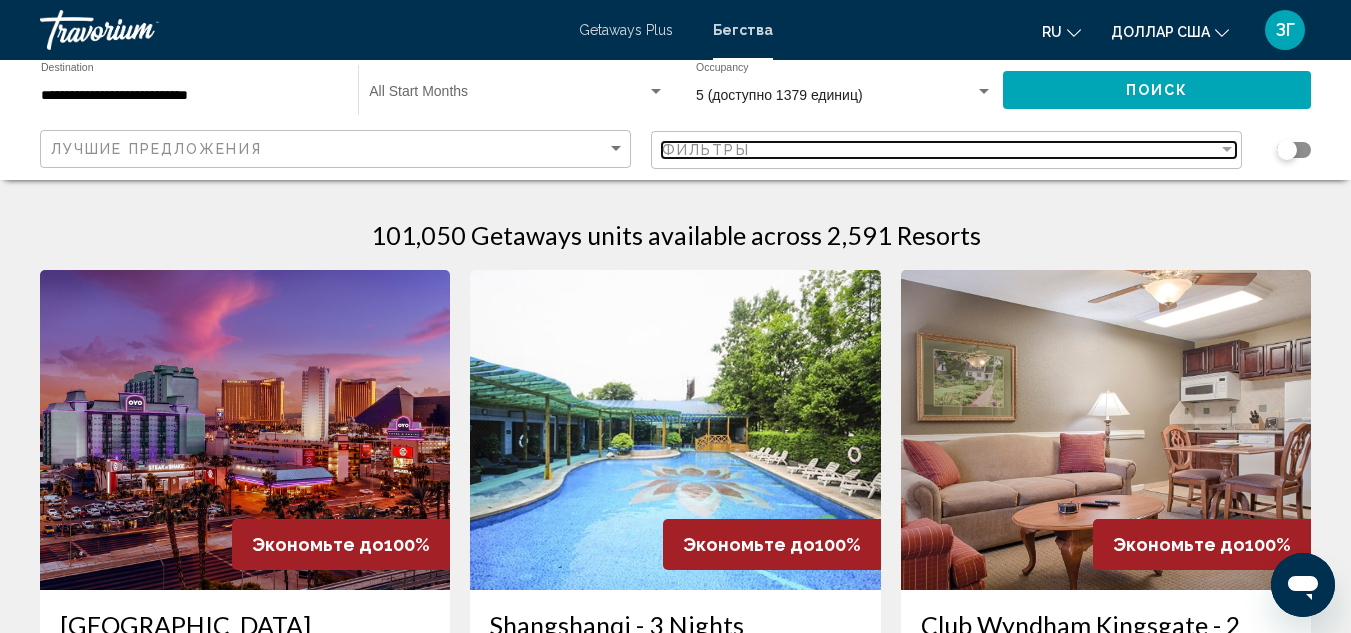 click at bounding box center [1227, 149] 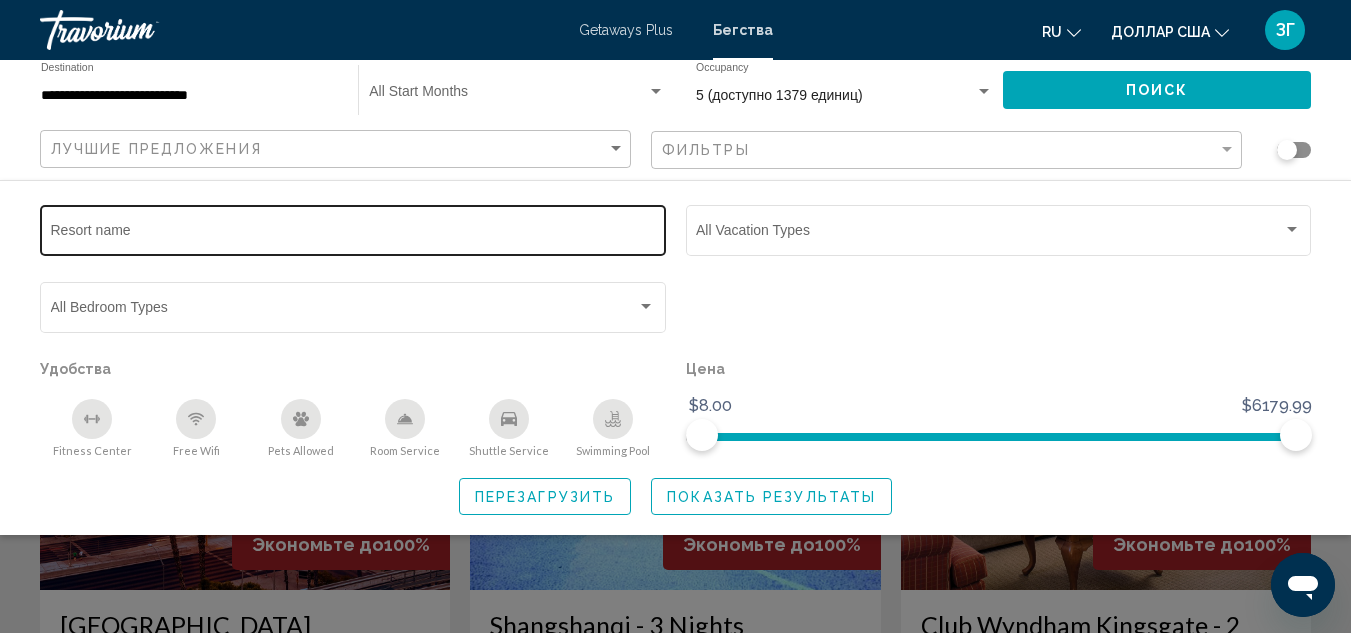click on "Resort name" at bounding box center (353, 234) 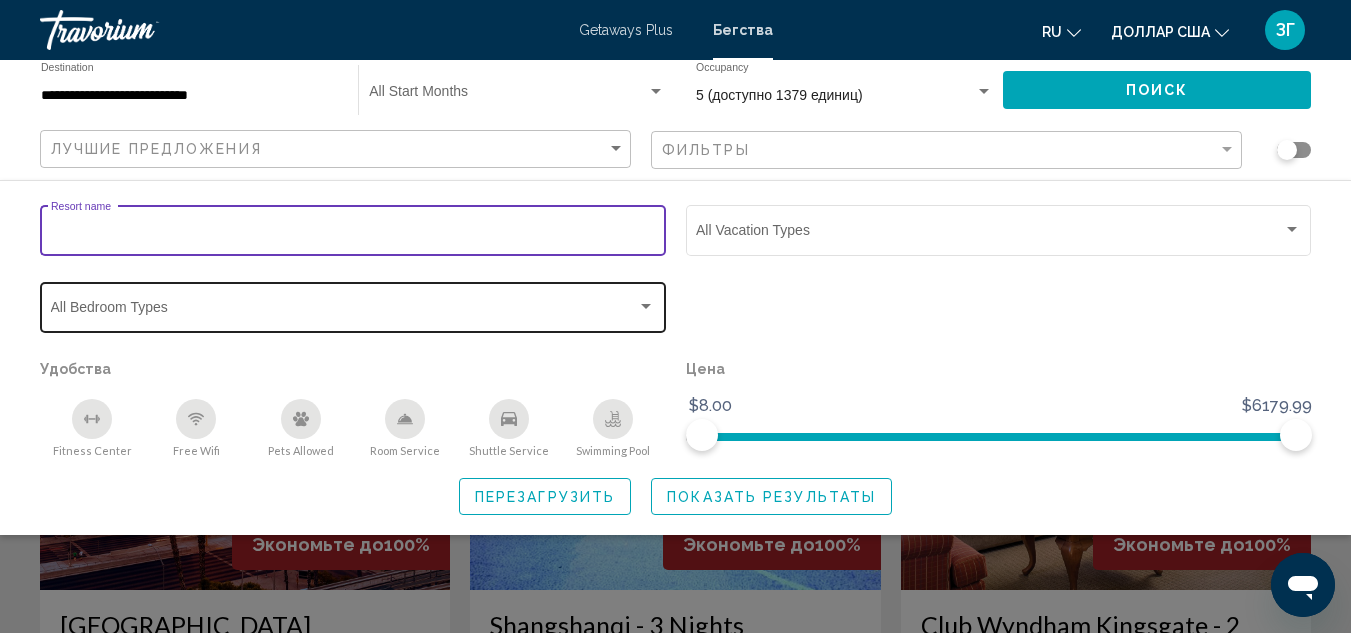type on "*" 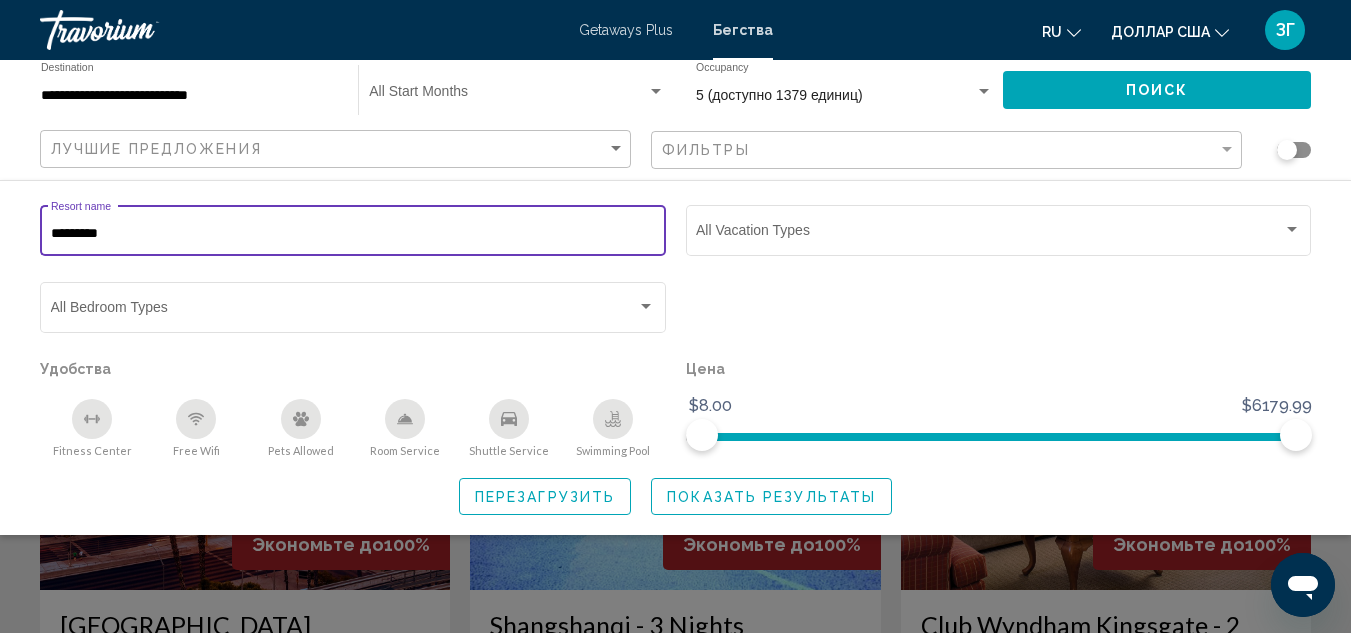 type on "*********" 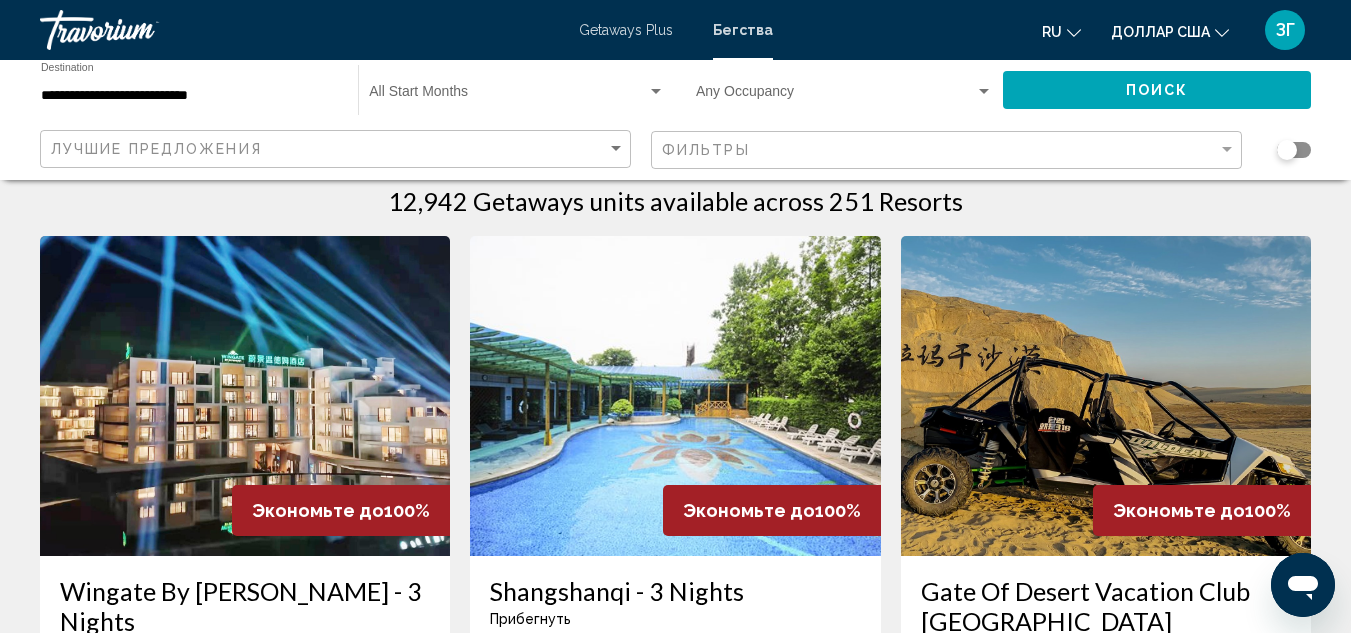 scroll, scrollTop: 0, scrollLeft: 0, axis: both 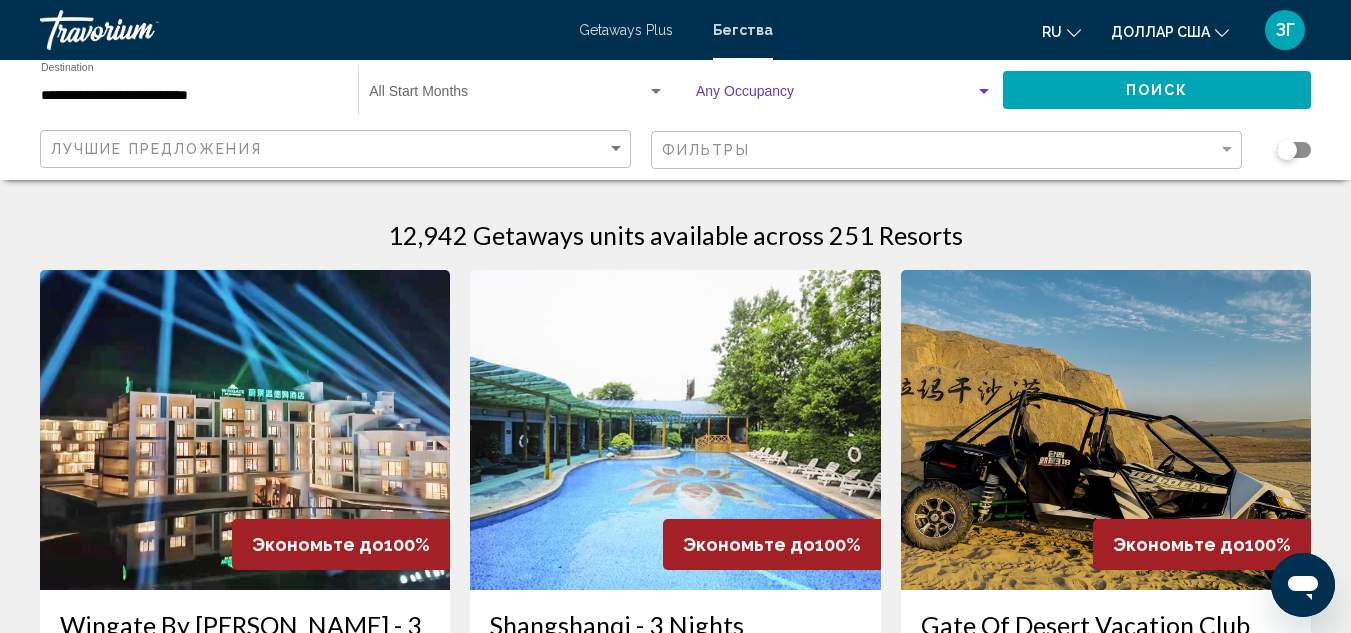 click at bounding box center [984, 92] 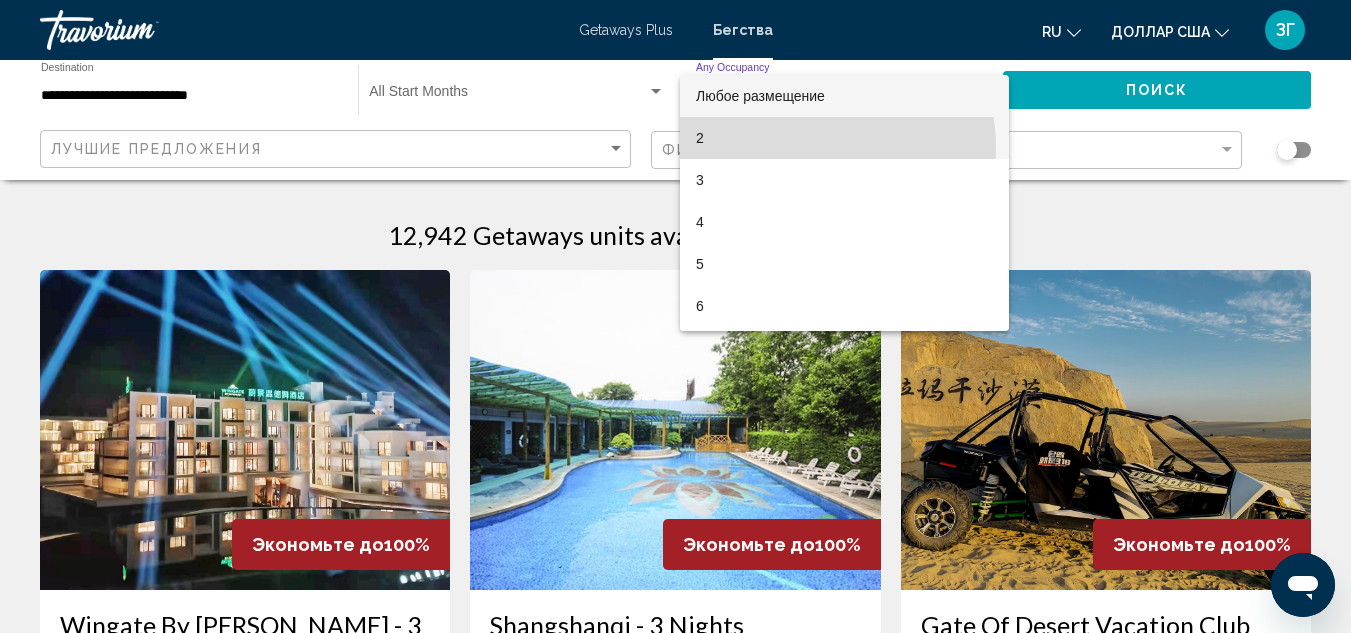 click on "2" at bounding box center (844, 138) 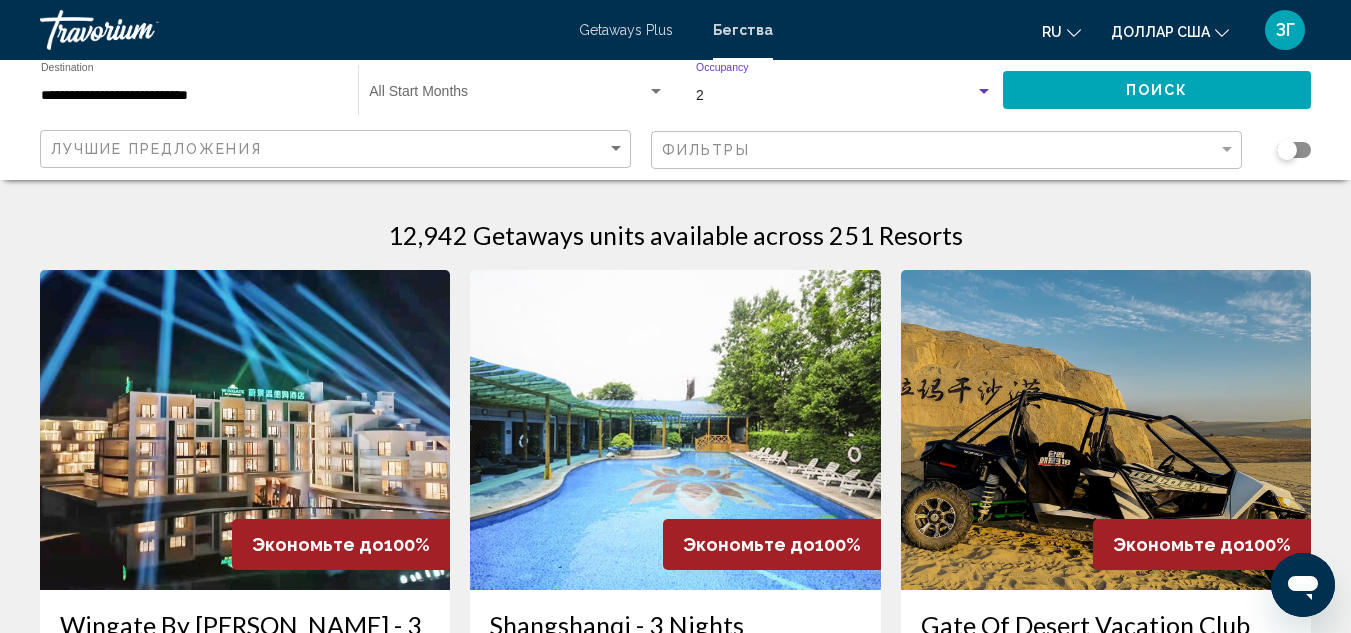 click at bounding box center (984, 92) 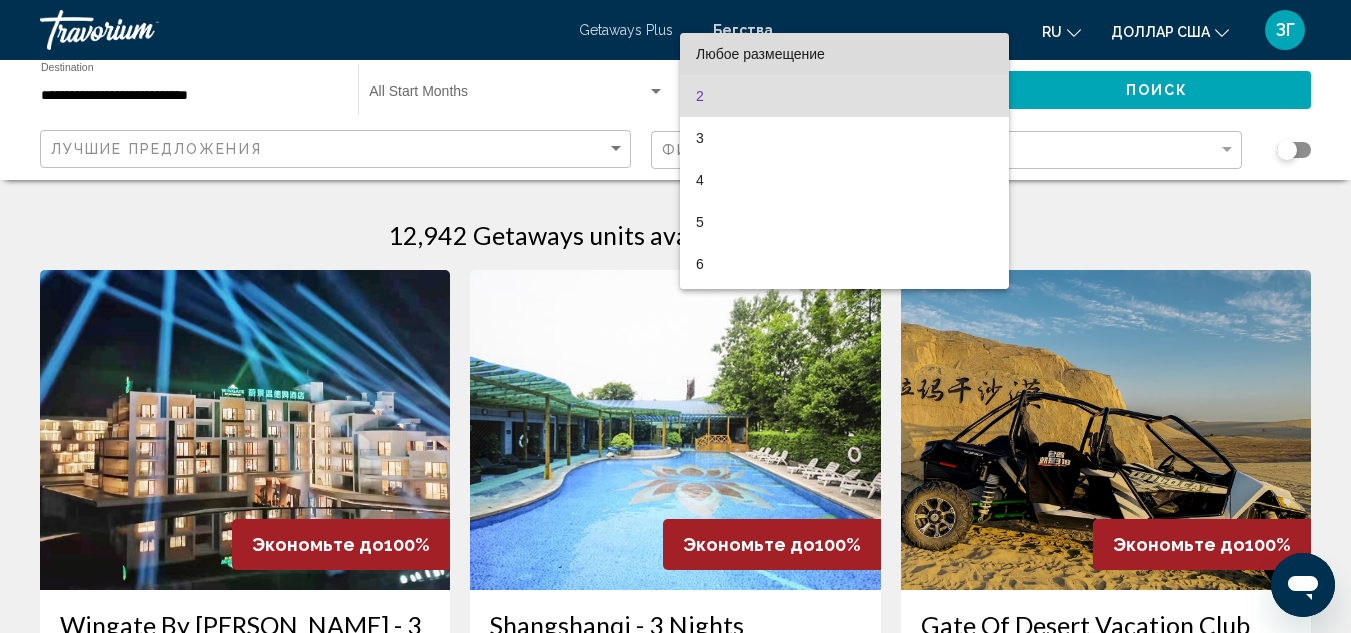 click on "Любое размещение" at bounding box center [844, 54] 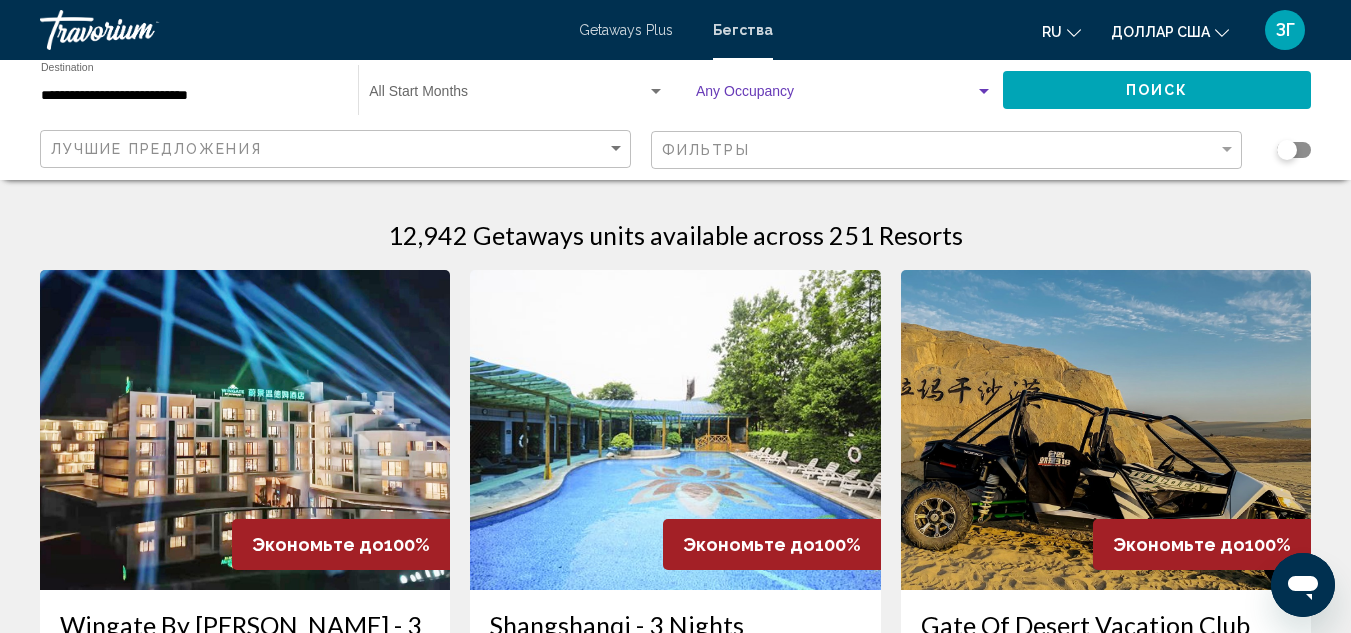 click at bounding box center (508, 96) 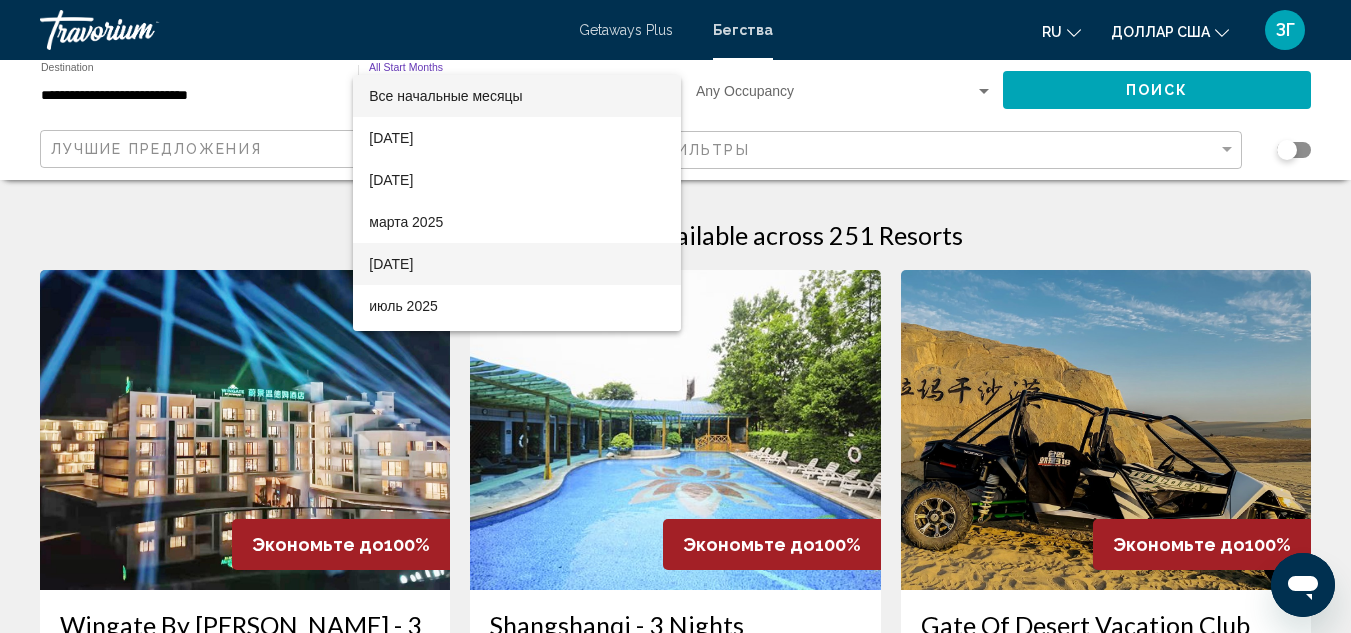 scroll, scrollTop: 100, scrollLeft: 0, axis: vertical 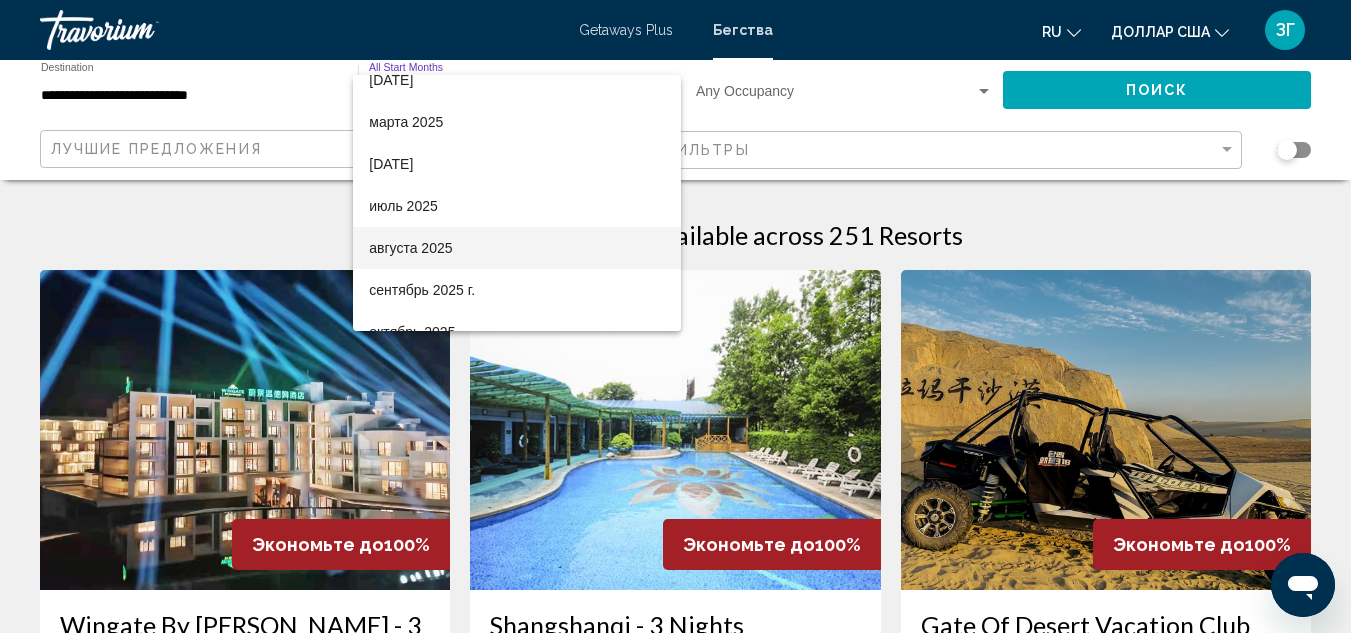 click on "августа 2025" at bounding box center (517, 248) 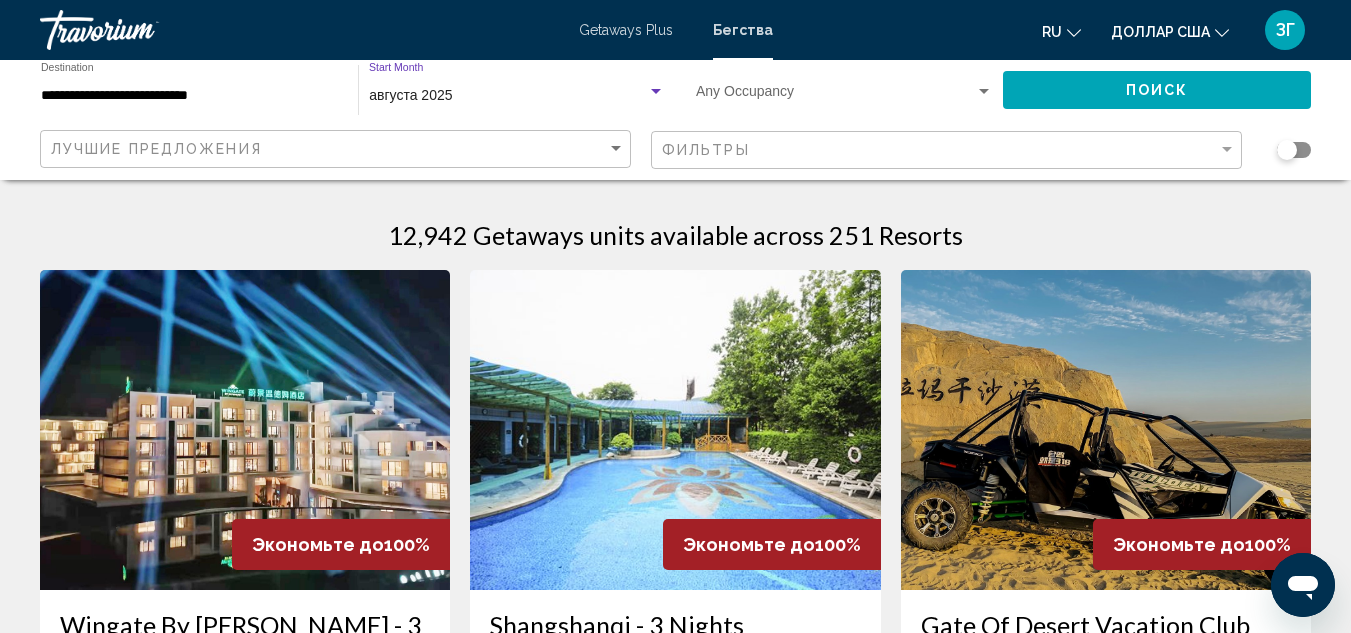 click on "**********" at bounding box center [189, 96] 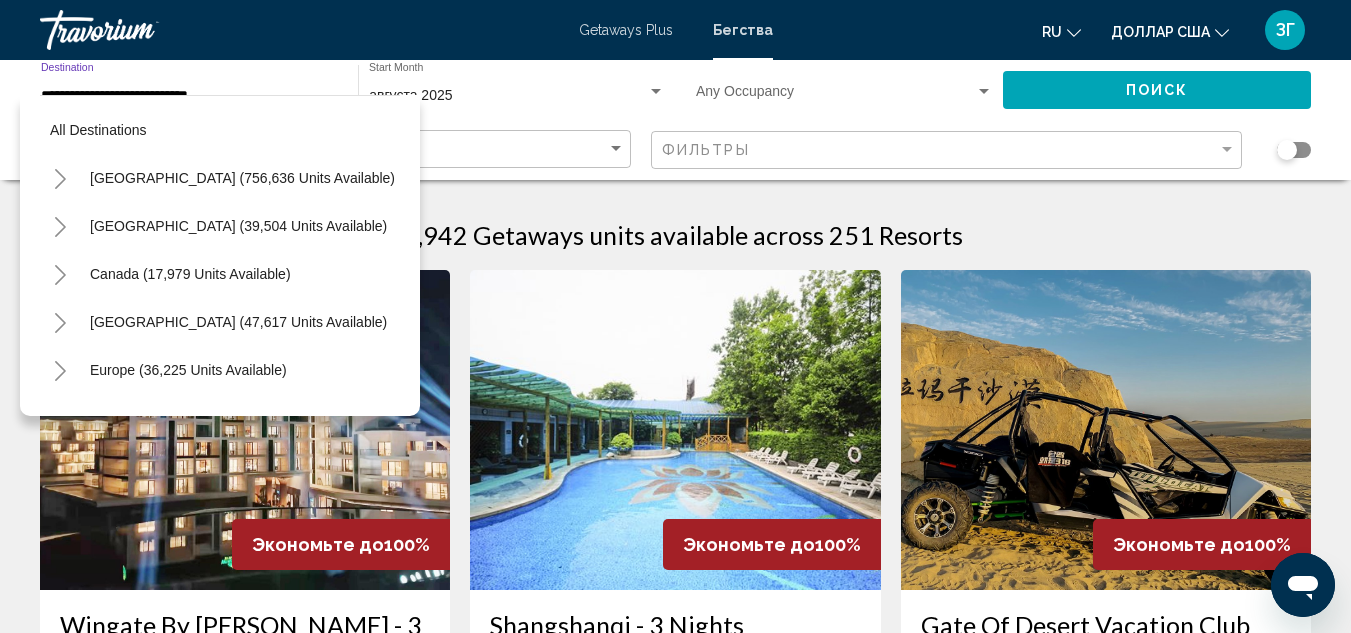 scroll, scrollTop: 367, scrollLeft: 0, axis: vertical 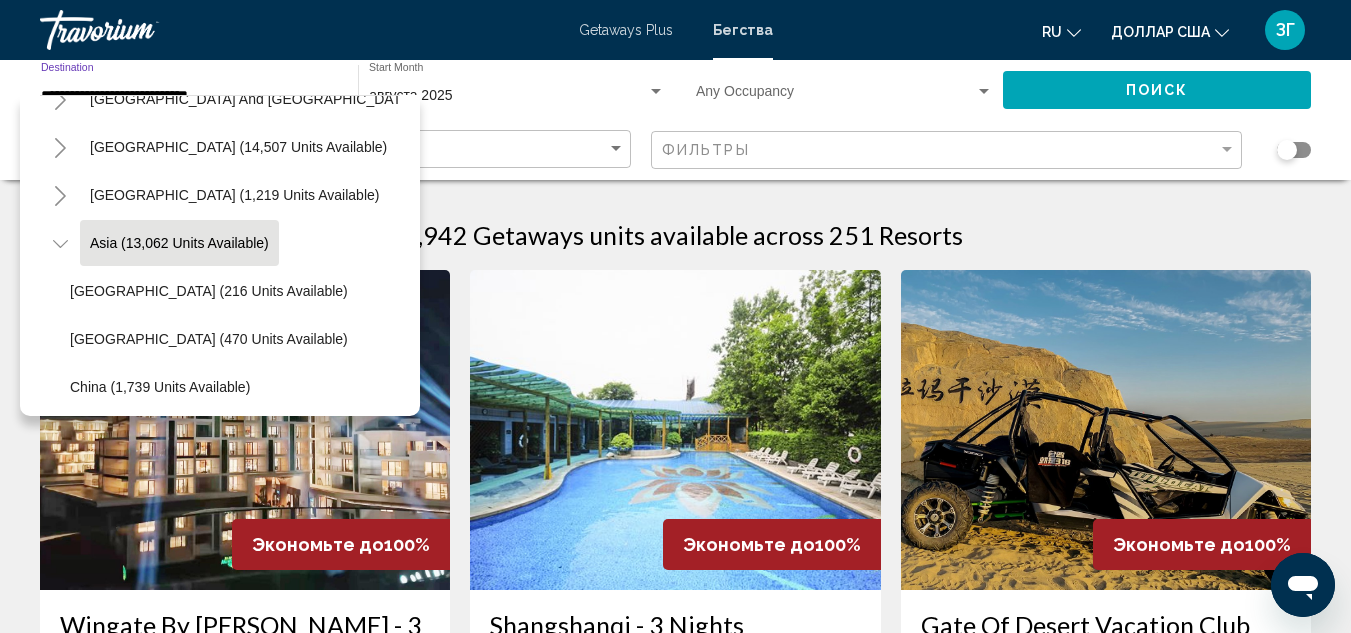 click on "**********" at bounding box center (189, 96) 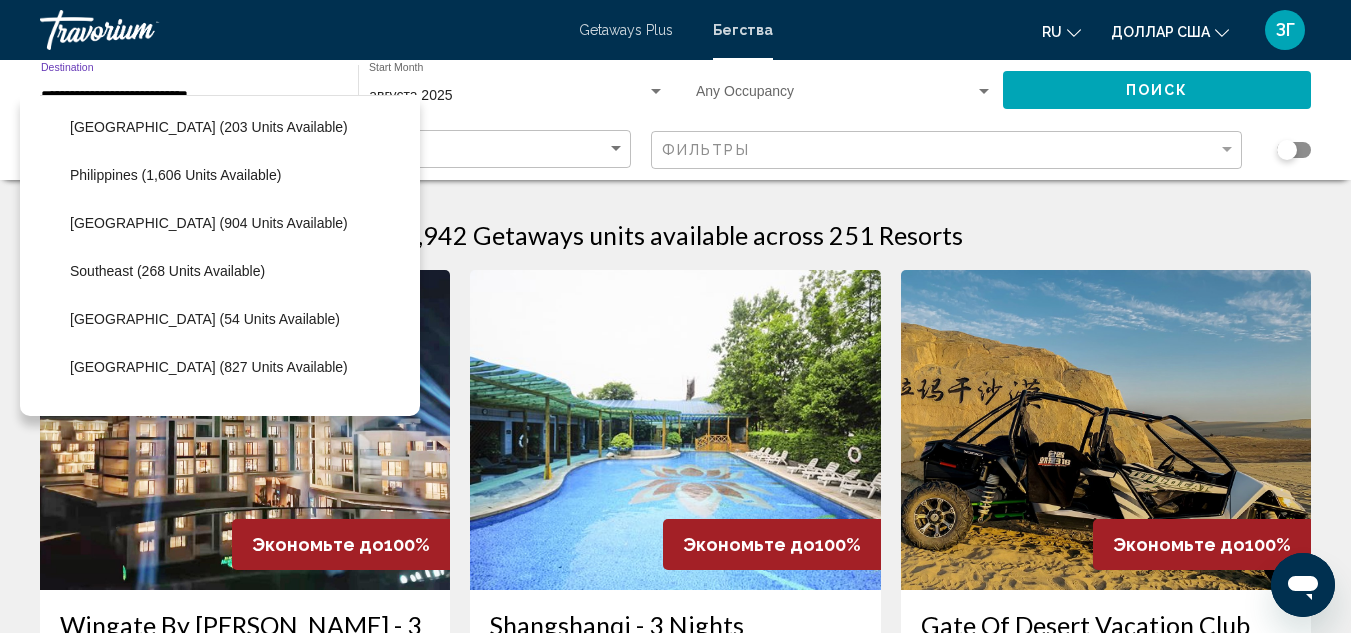 scroll, scrollTop: 967, scrollLeft: 0, axis: vertical 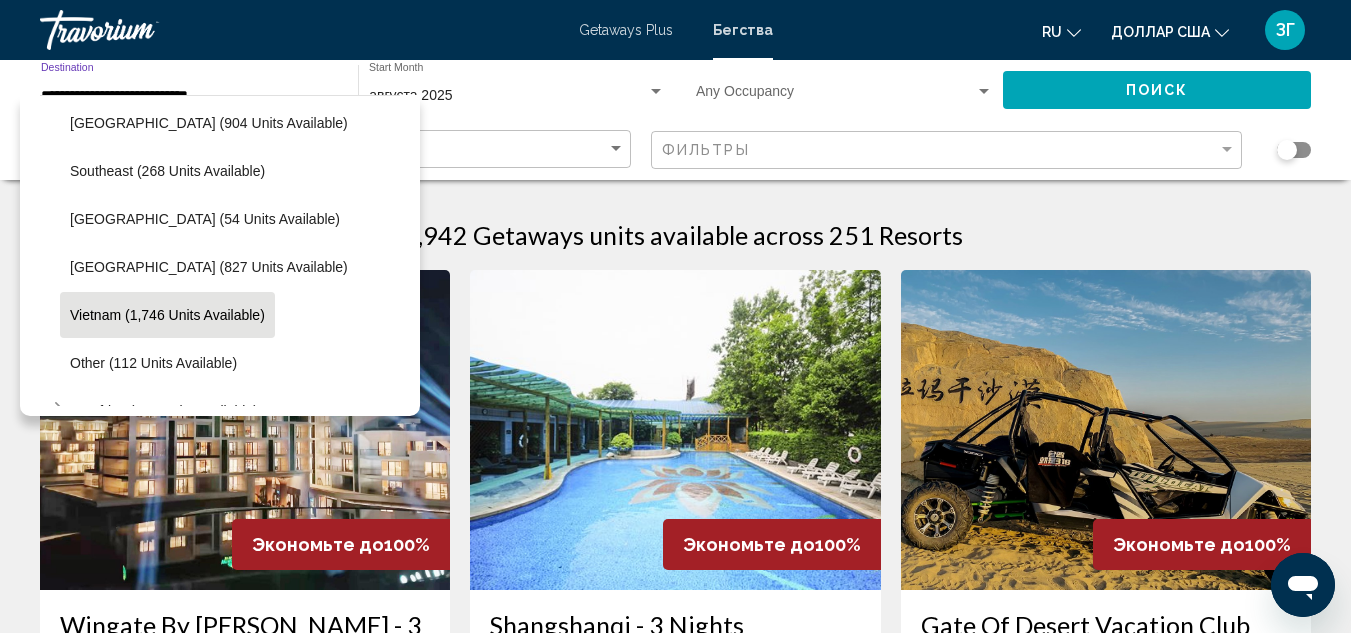 click on "Vietnam (1,746 units available)" 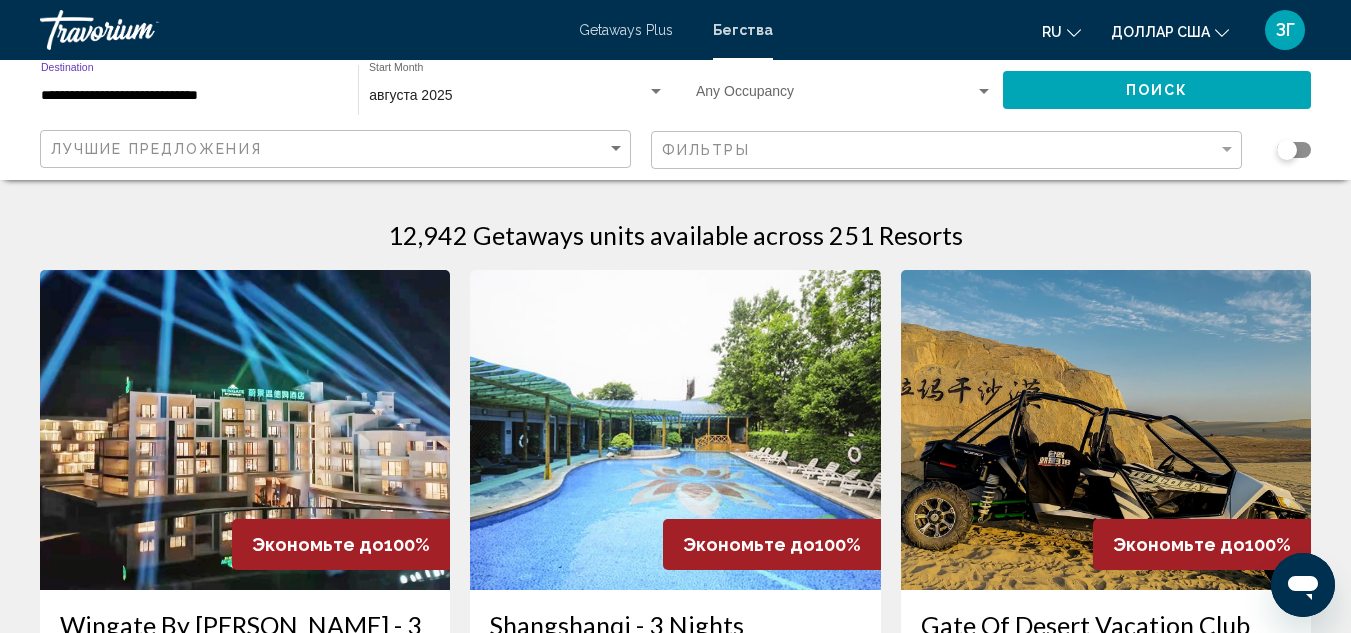 click at bounding box center (245, 430) 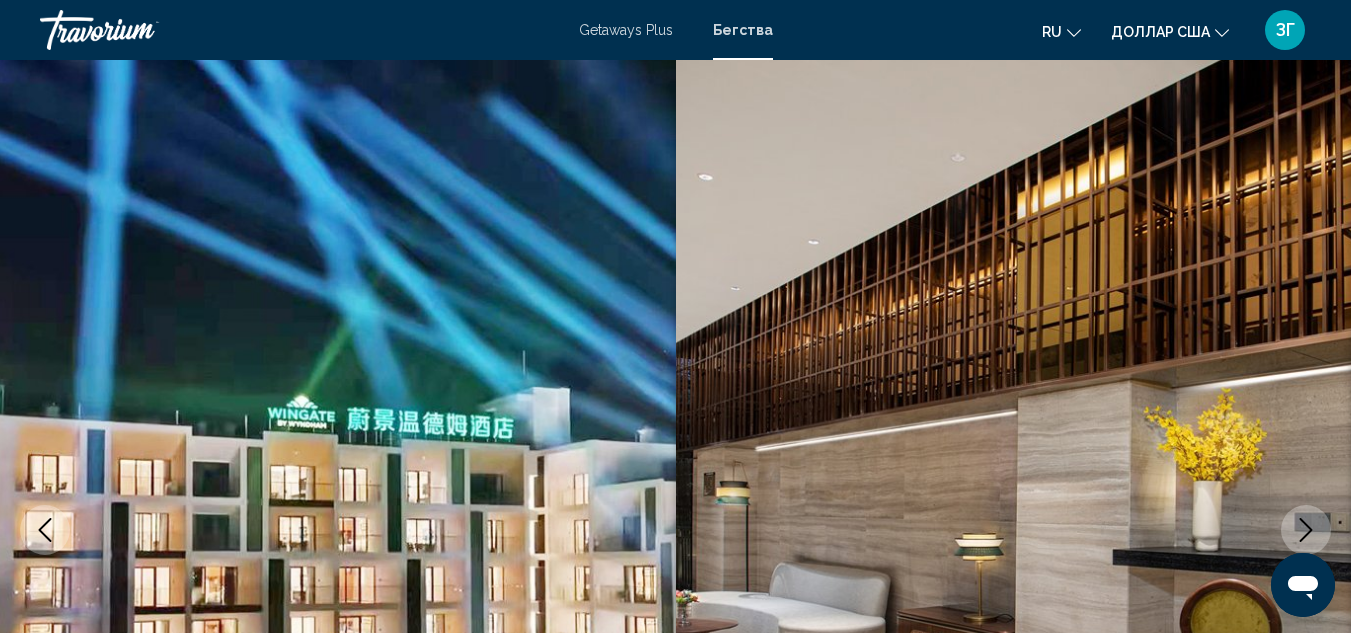 scroll, scrollTop: 0, scrollLeft: 0, axis: both 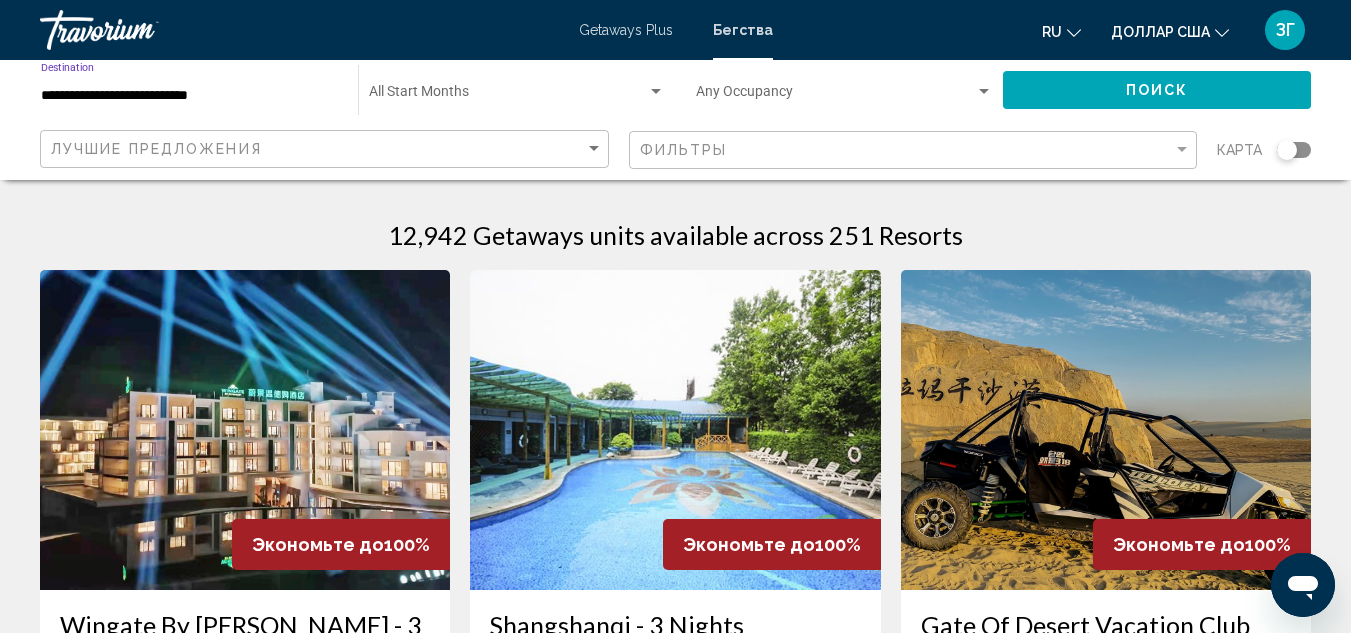 click on "**********" at bounding box center [189, 96] 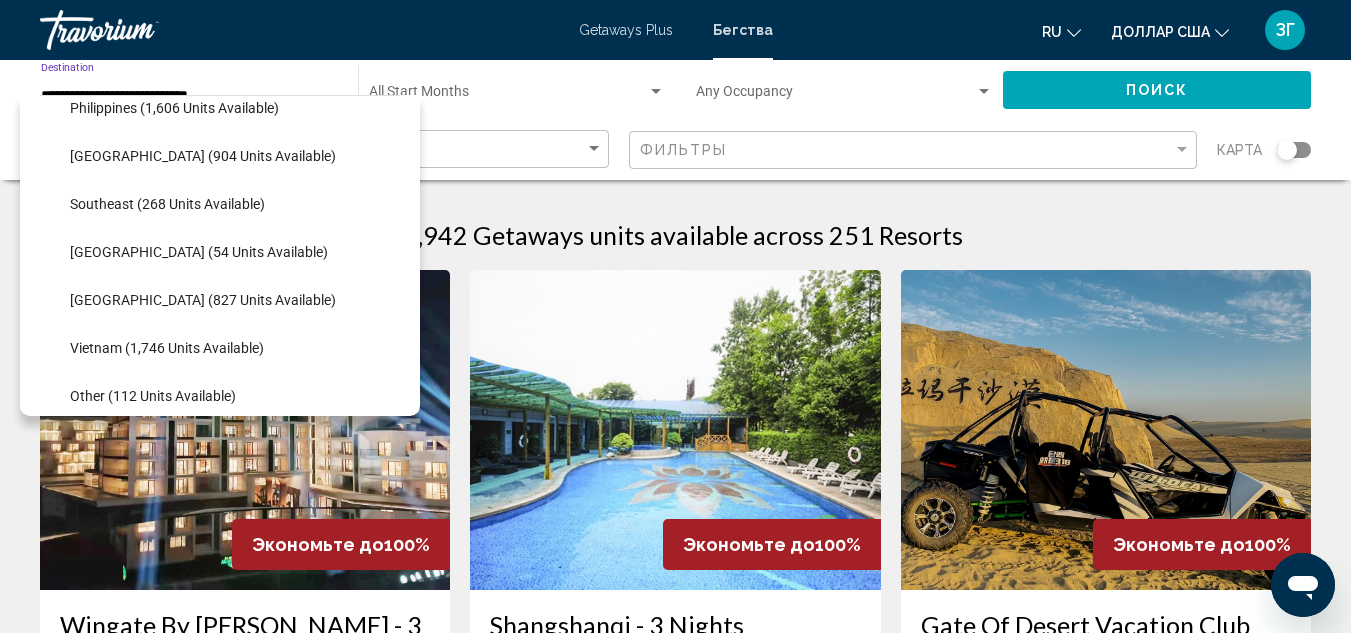 scroll, scrollTop: 967, scrollLeft: 0, axis: vertical 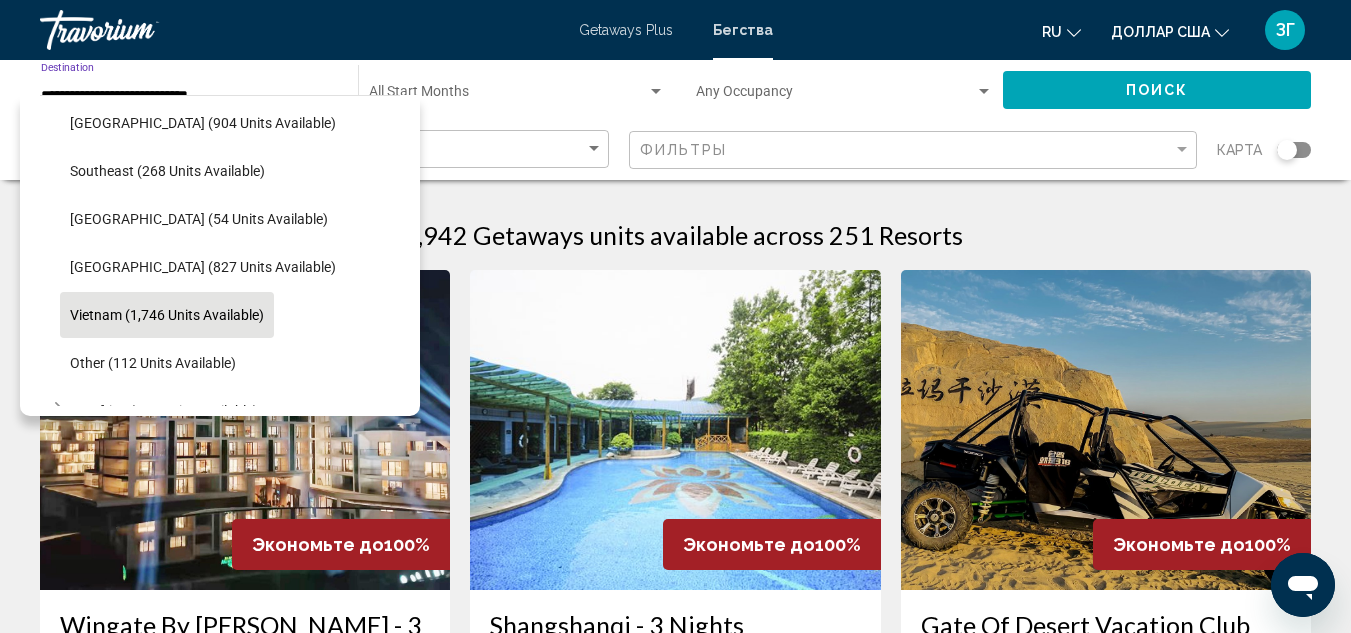 click on "Vietnam (1,746 units available)" 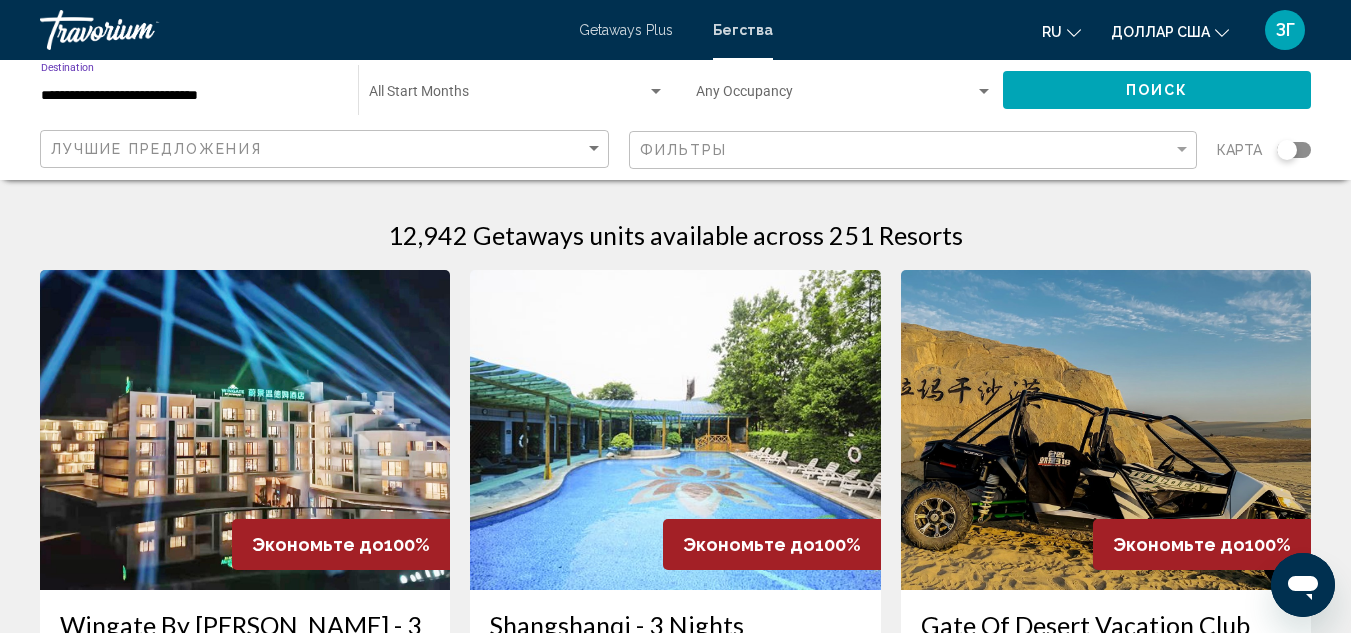 click at bounding box center (656, 92) 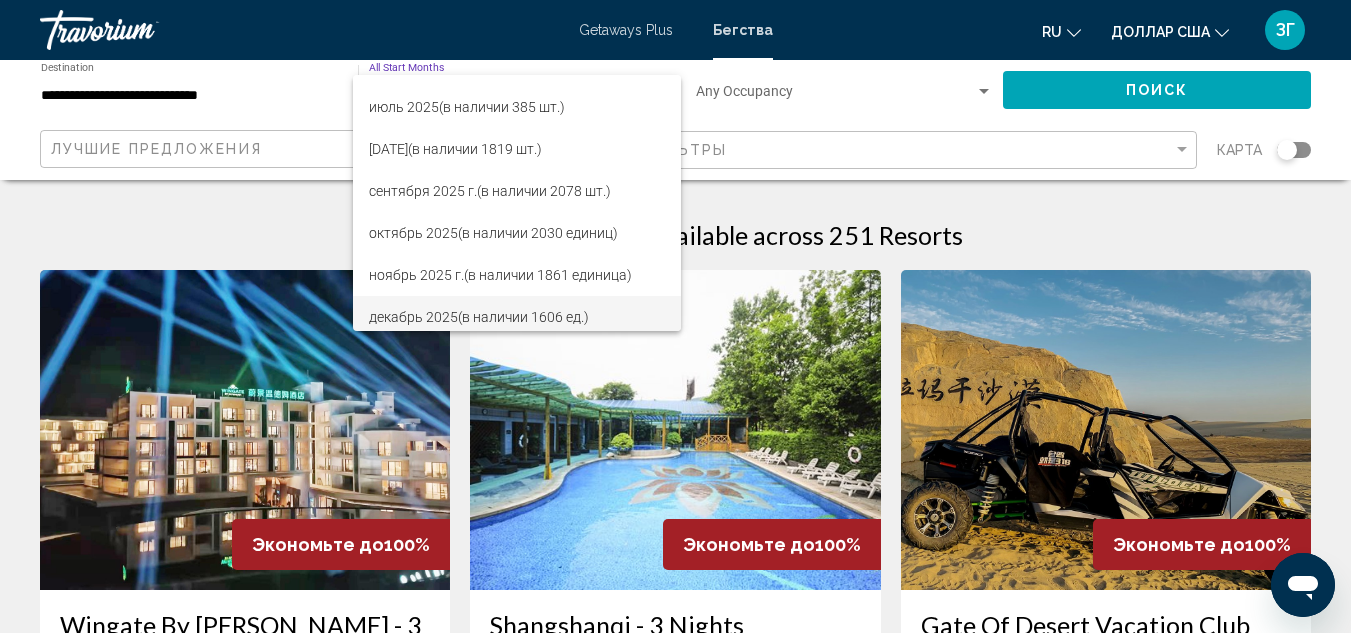 scroll, scrollTop: 200, scrollLeft: 0, axis: vertical 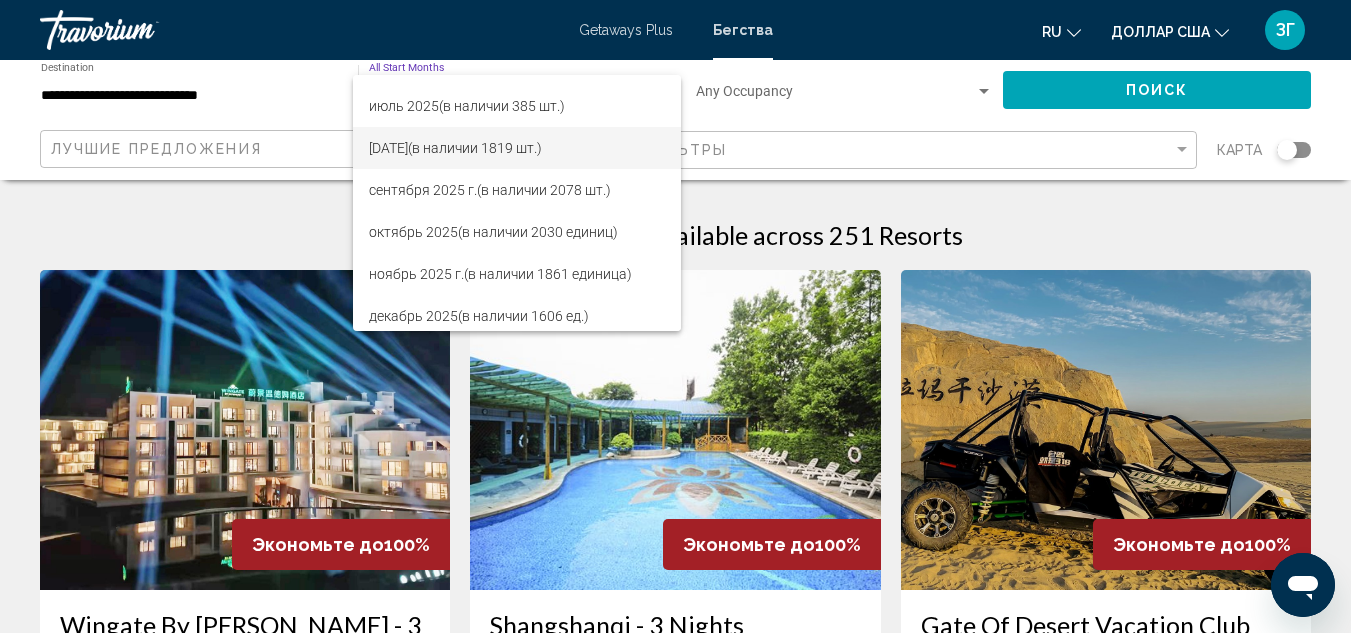 click on "(в наличии 1819 шт.)" at bounding box center [475, 148] 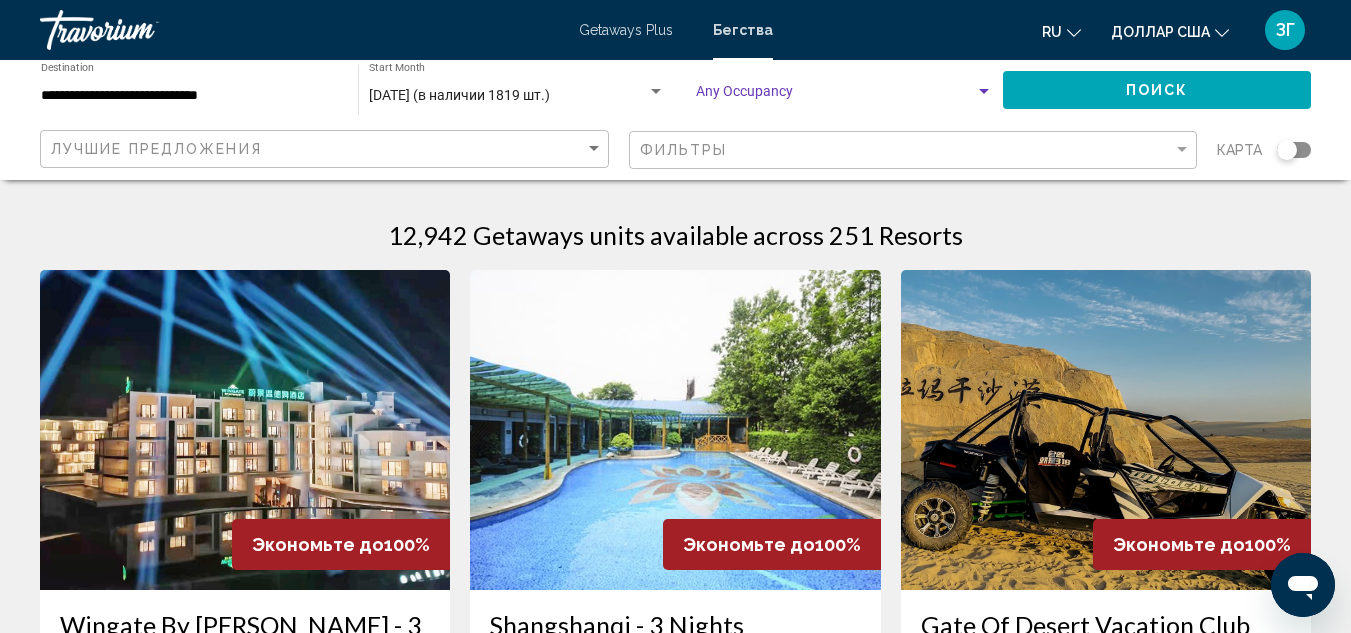 click at bounding box center [984, 92] 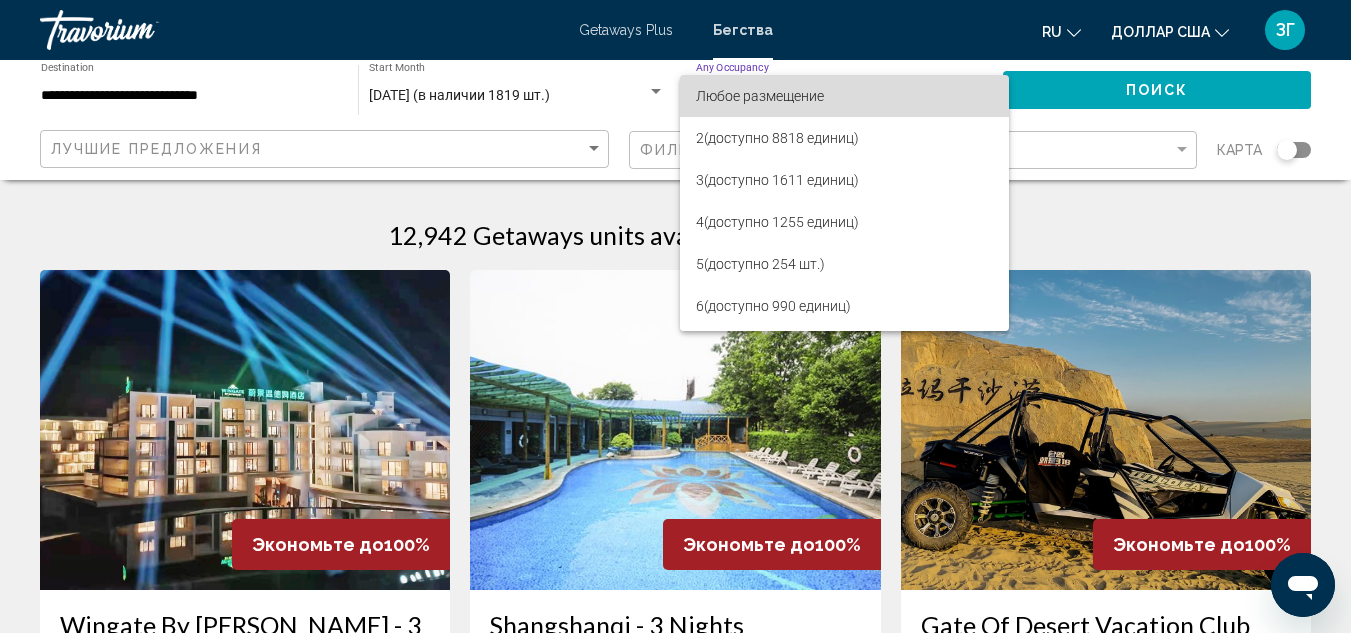 click on "Любое размещение" at bounding box center (844, 96) 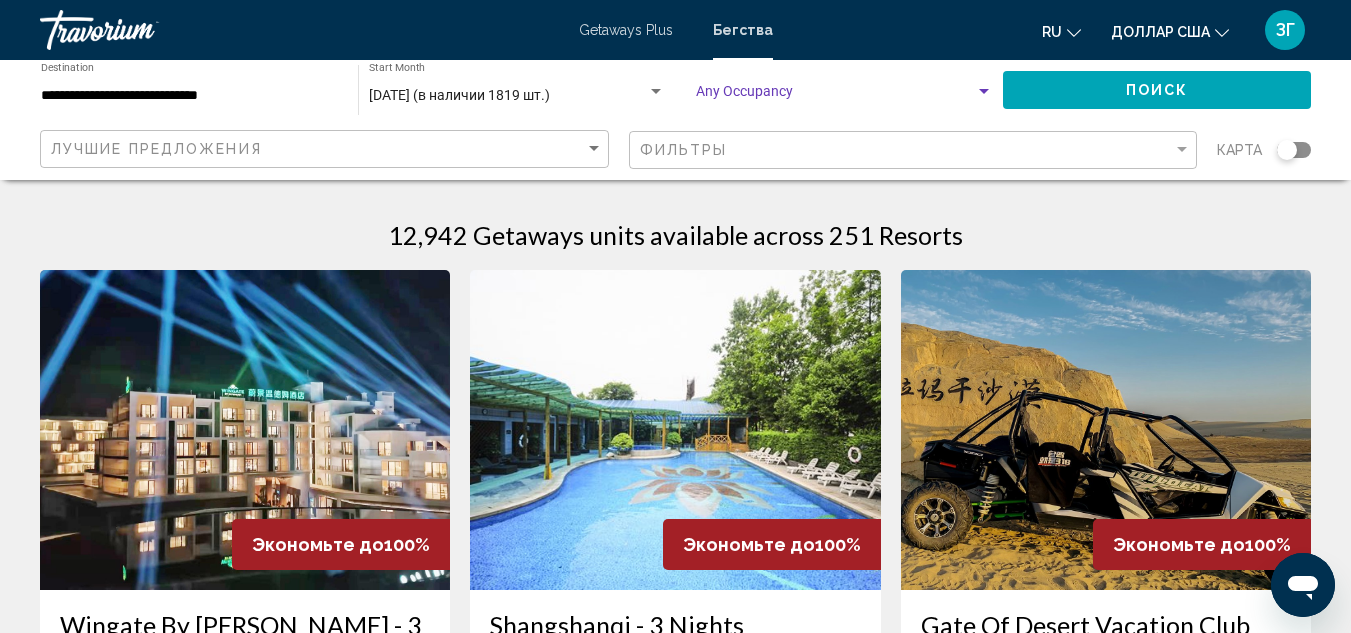 click on "Поиск" 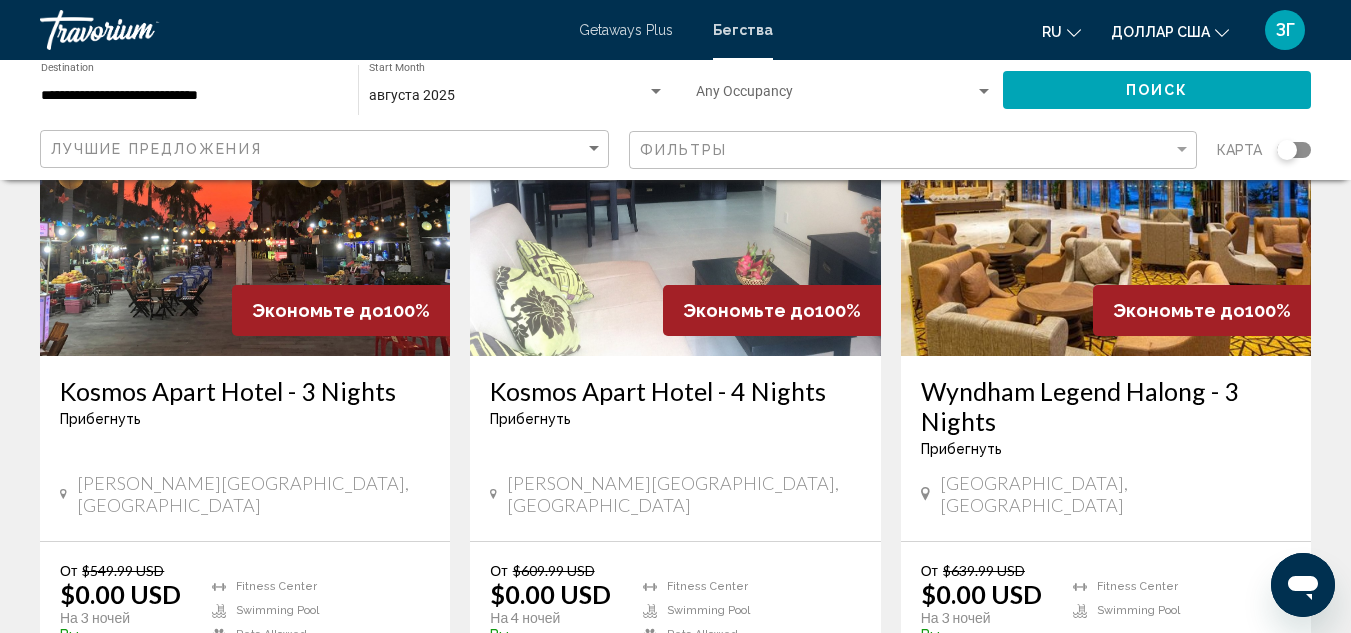 scroll, scrollTop: 0, scrollLeft: 0, axis: both 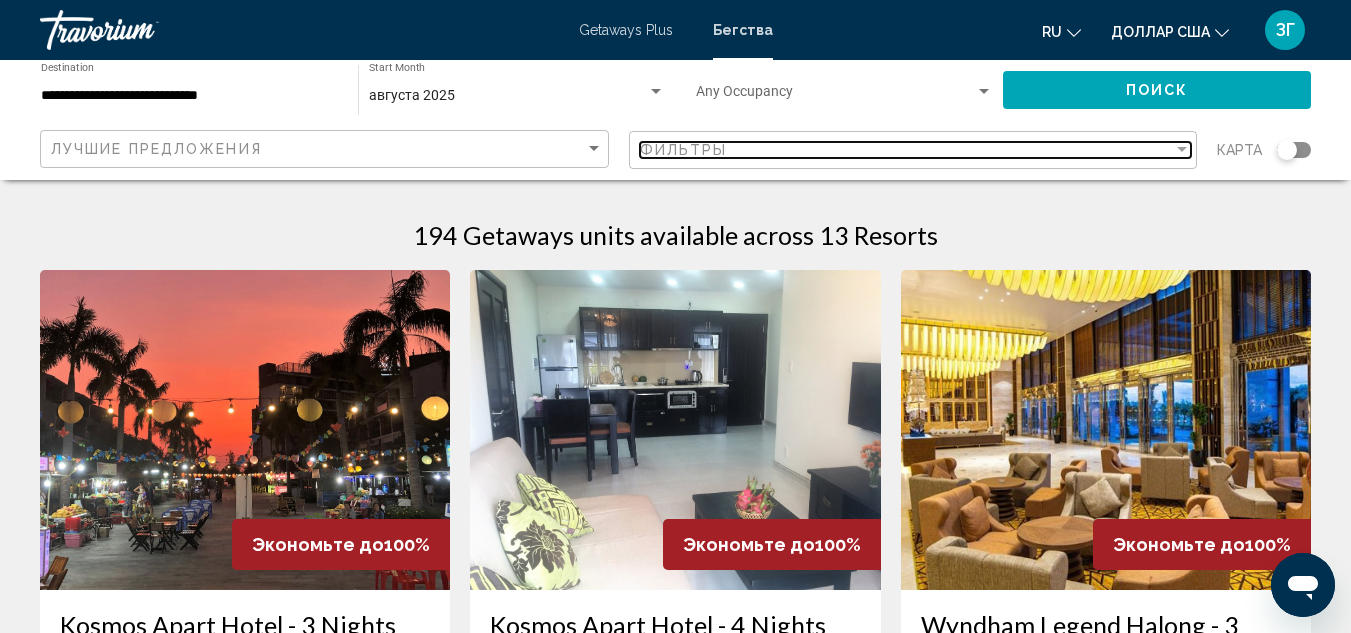 click on "Фильтры" at bounding box center [907, 150] 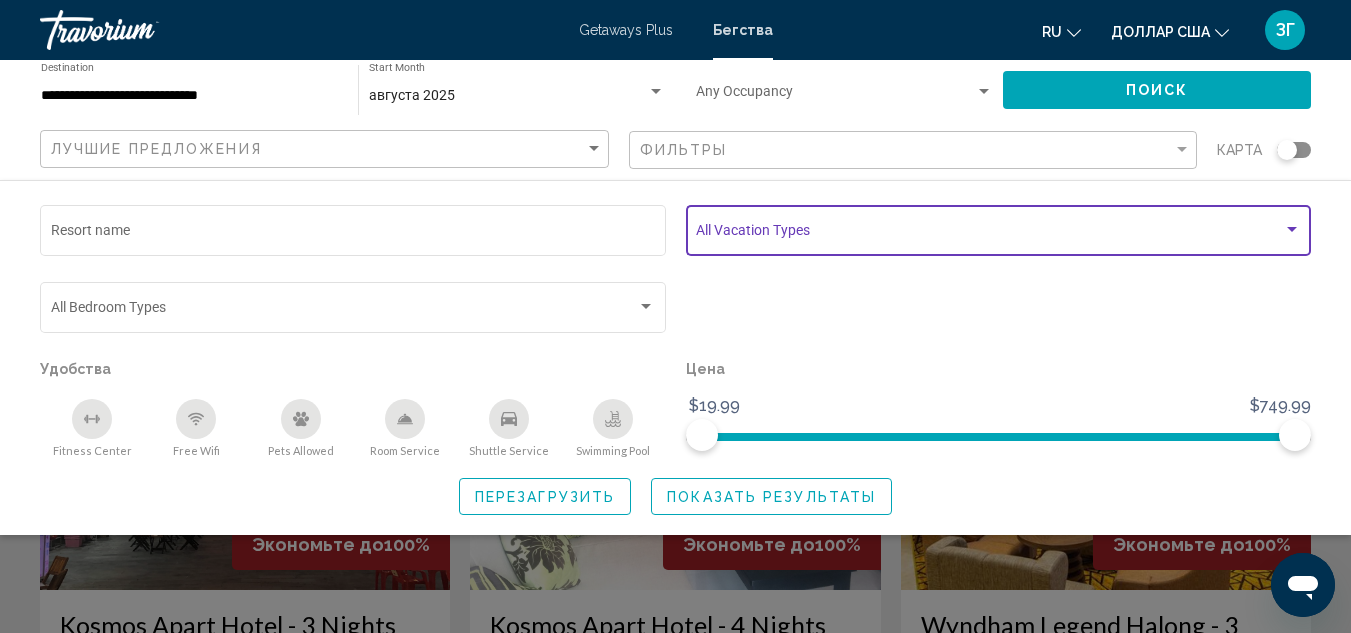 click at bounding box center (1292, 229) 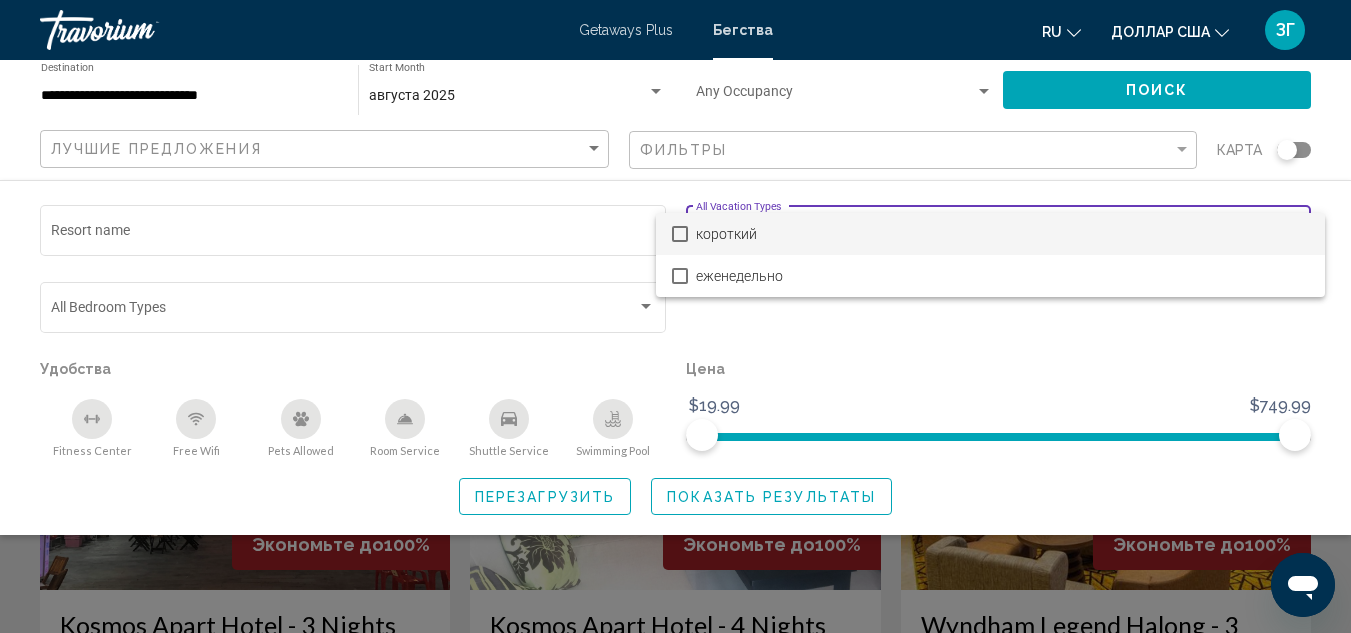 click at bounding box center [680, 234] 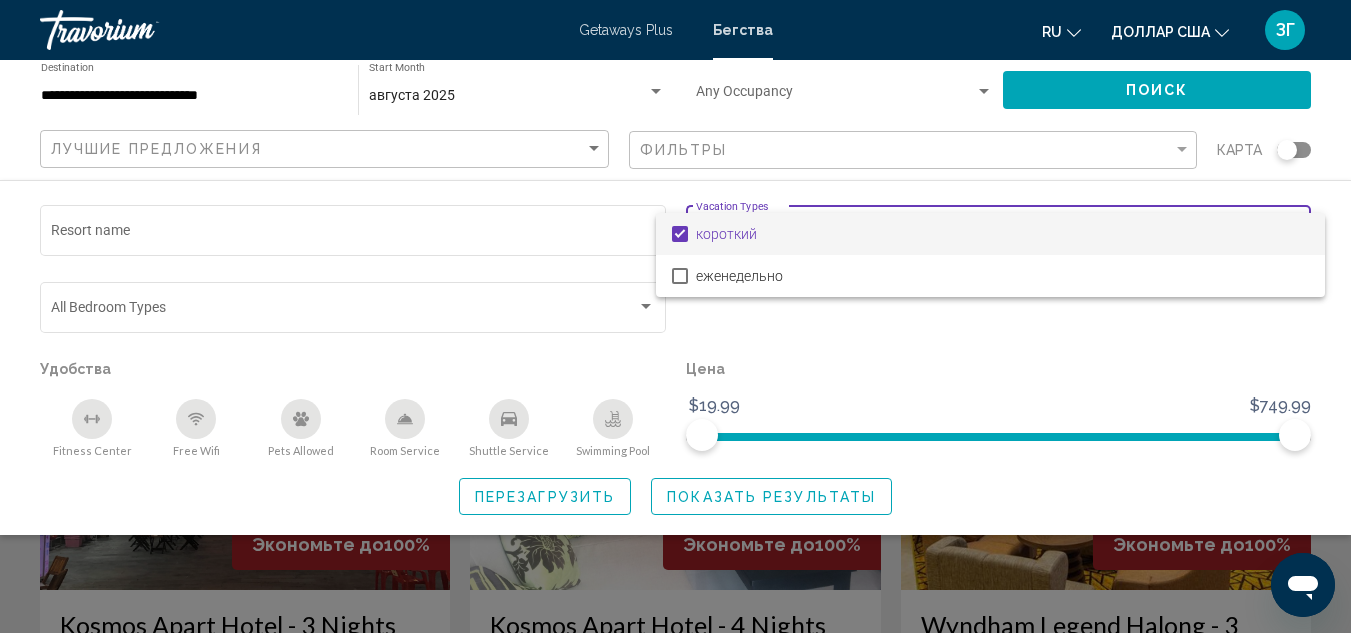 click at bounding box center [675, 316] 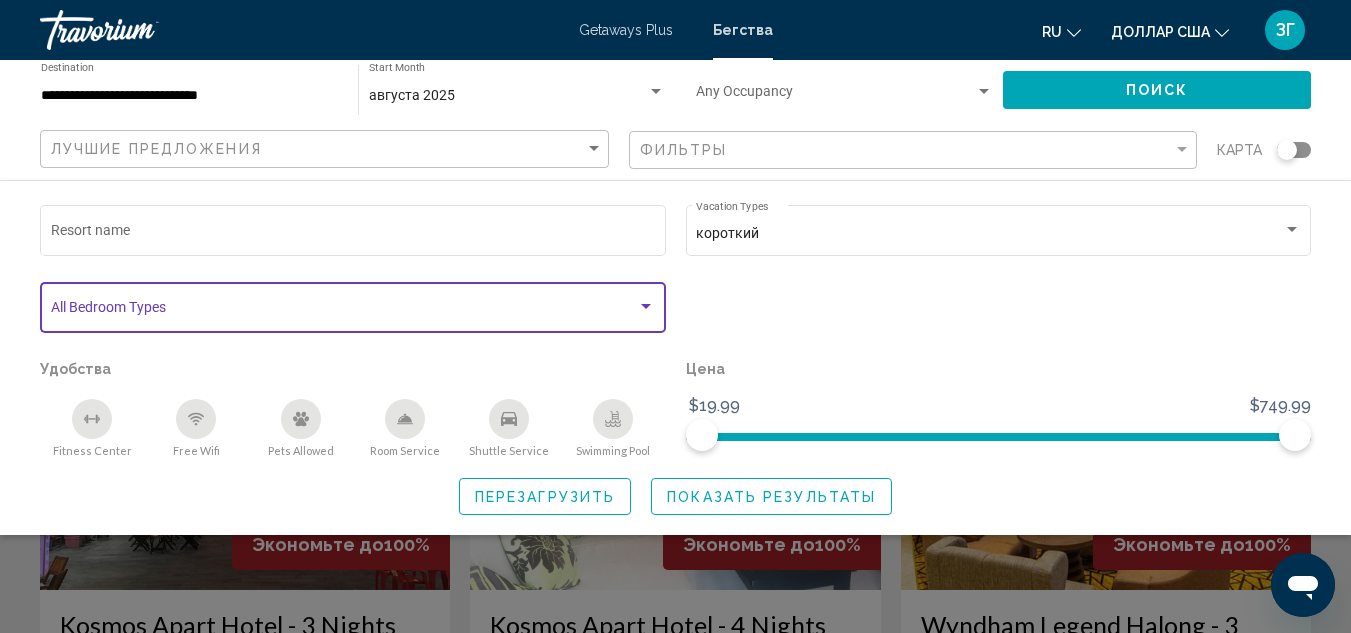 click at bounding box center [646, 307] 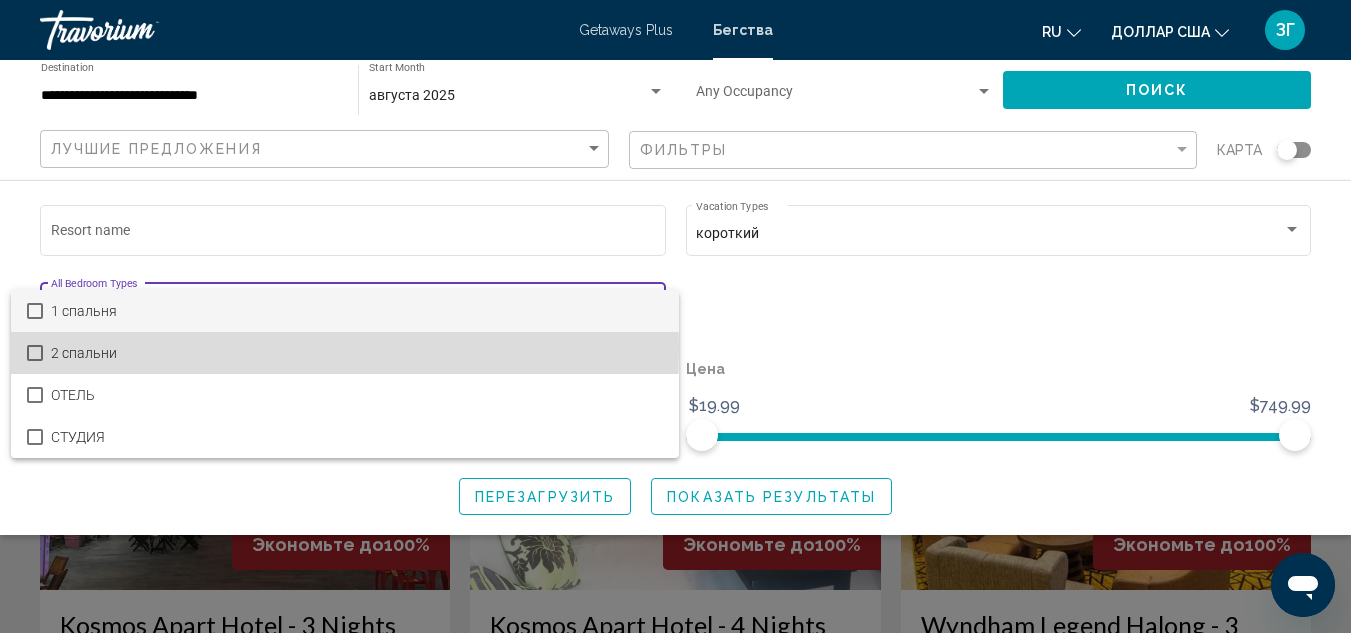 click at bounding box center [35, 353] 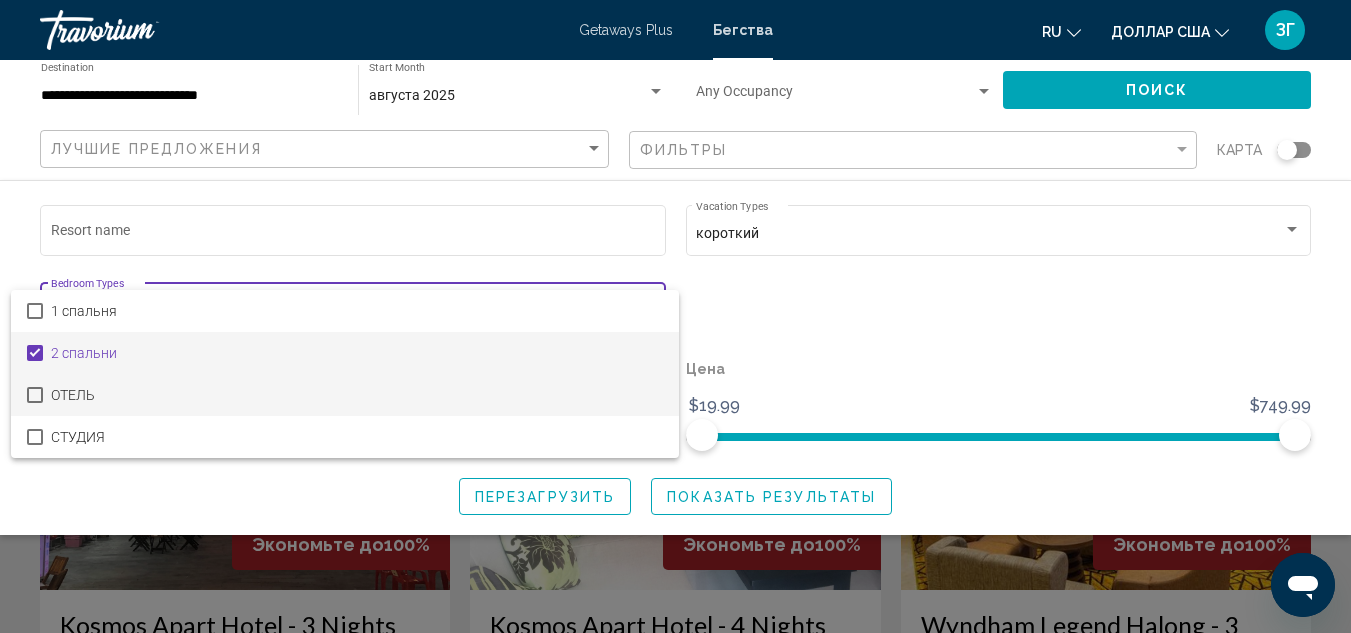 click at bounding box center (35, 395) 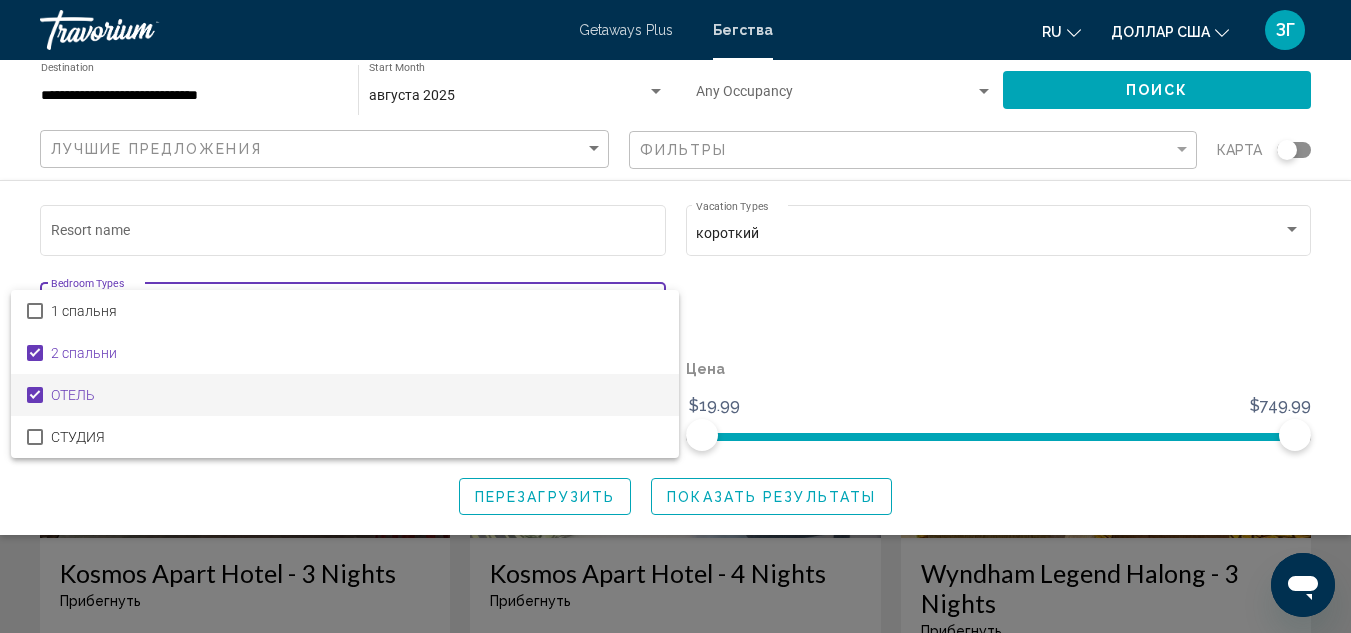 scroll, scrollTop: 100, scrollLeft: 0, axis: vertical 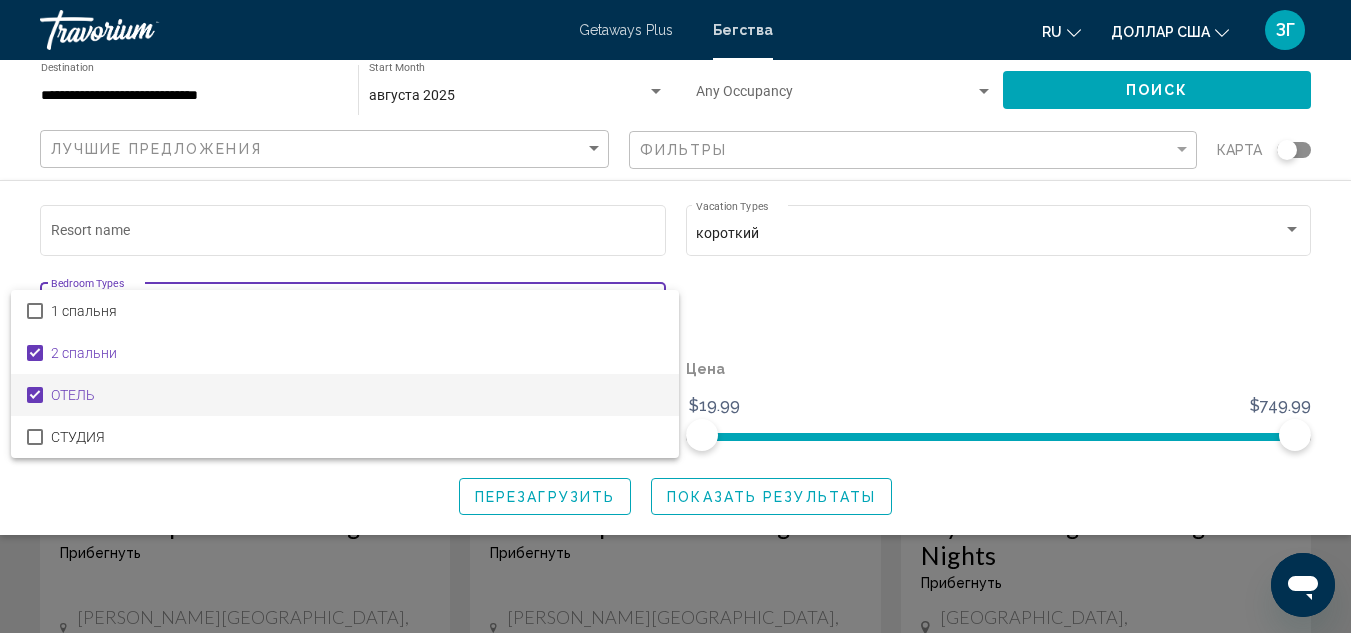 click at bounding box center (675, 316) 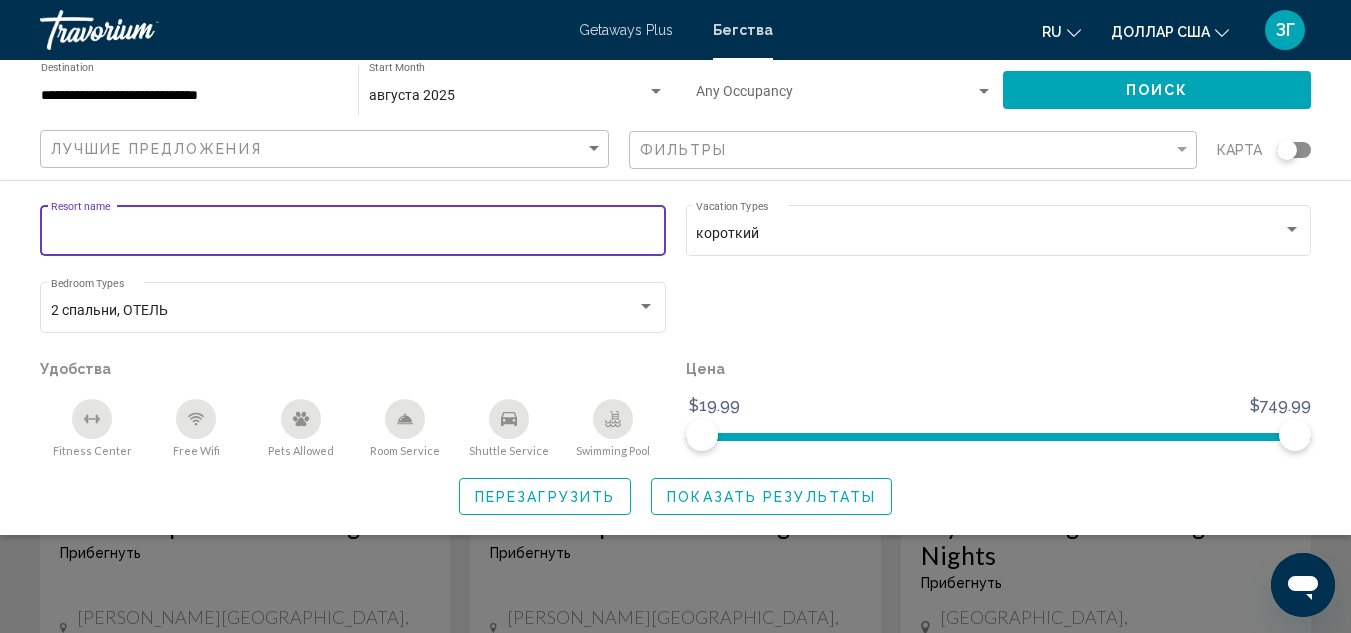 click on "Resort name" at bounding box center [353, 234] 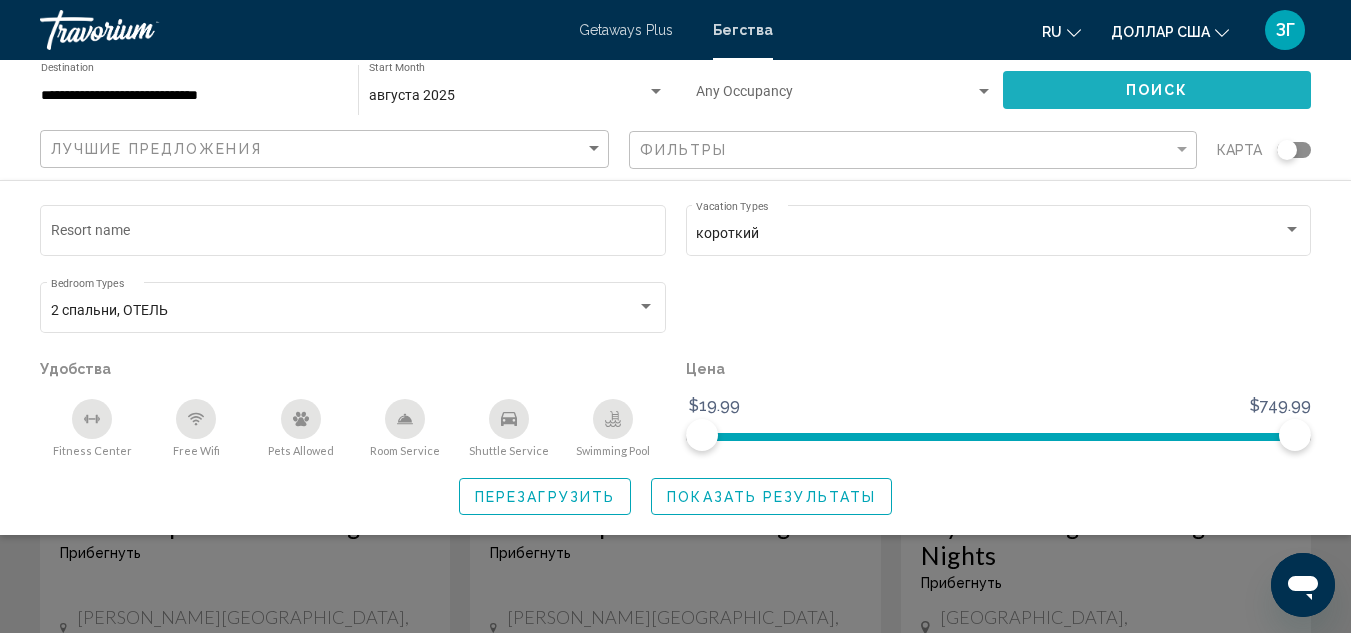 click on "Поиск" 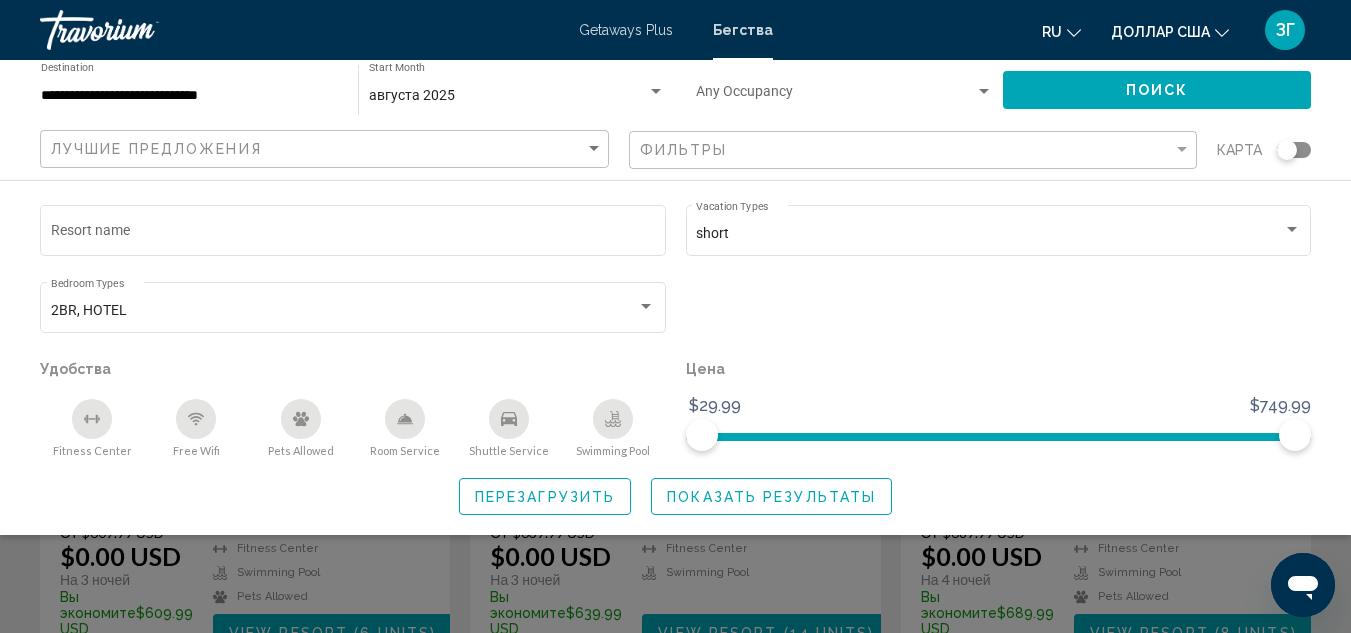 scroll, scrollTop: 300, scrollLeft: 0, axis: vertical 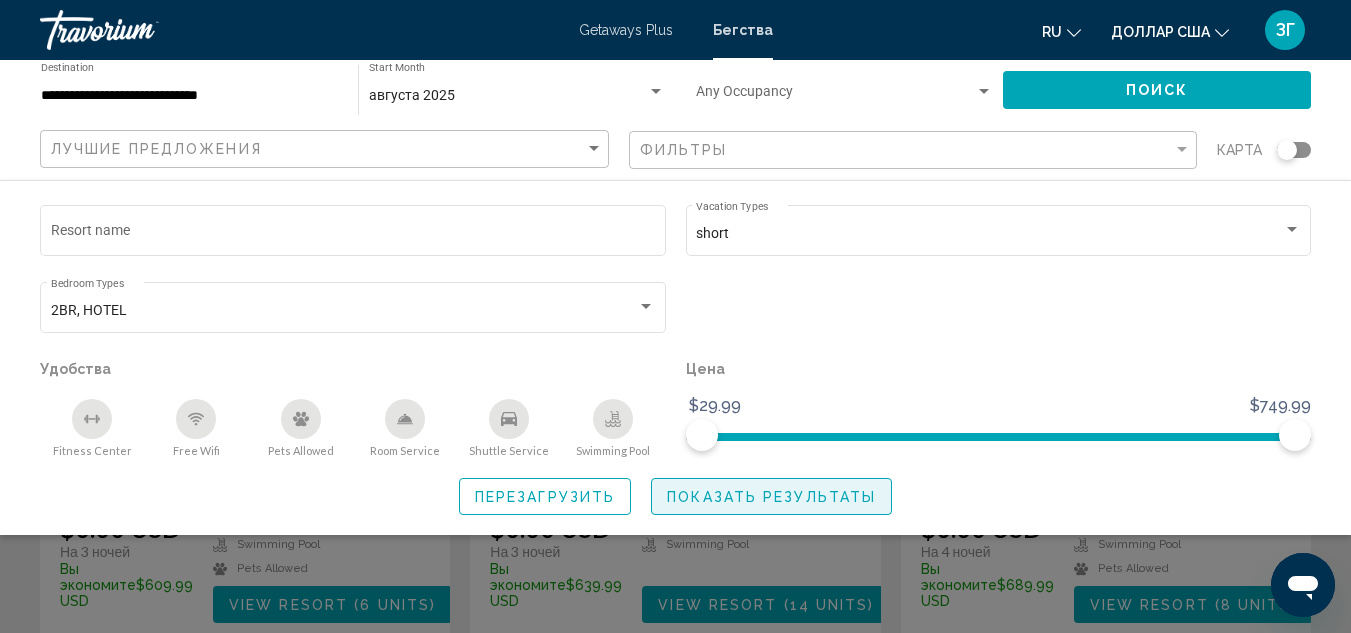 click on "Показать результаты" 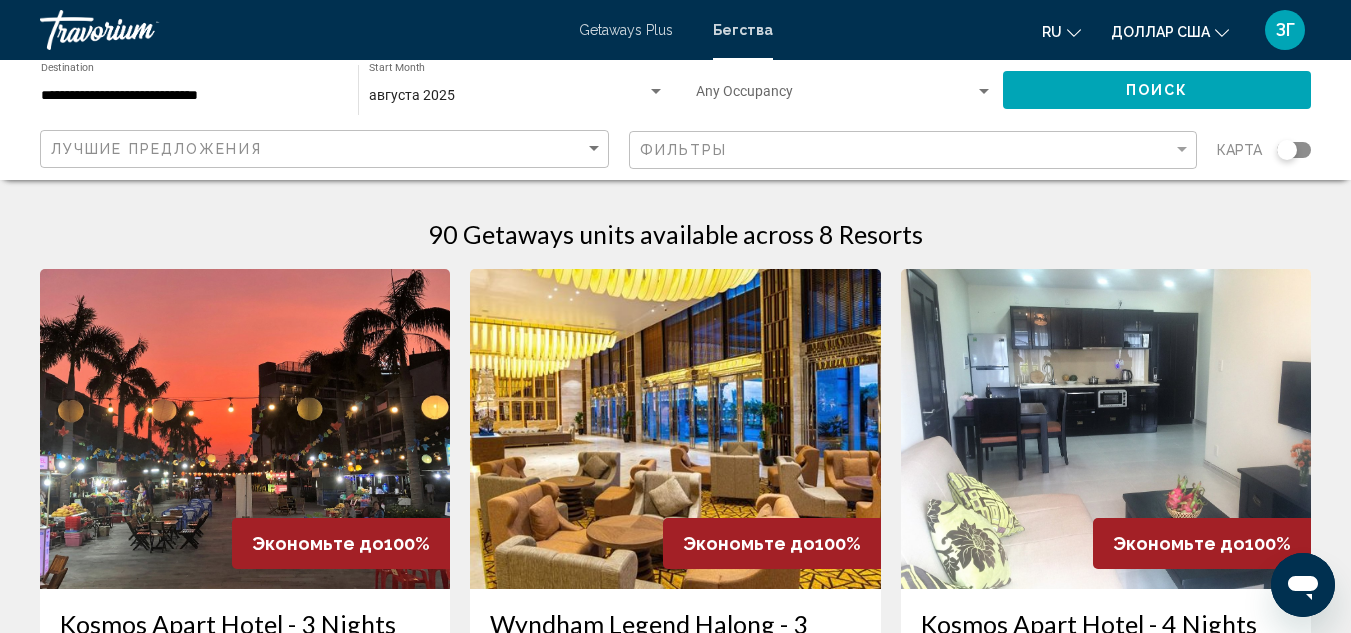 scroll, scrollTop: 0, scrollLeft: 0, axis: both 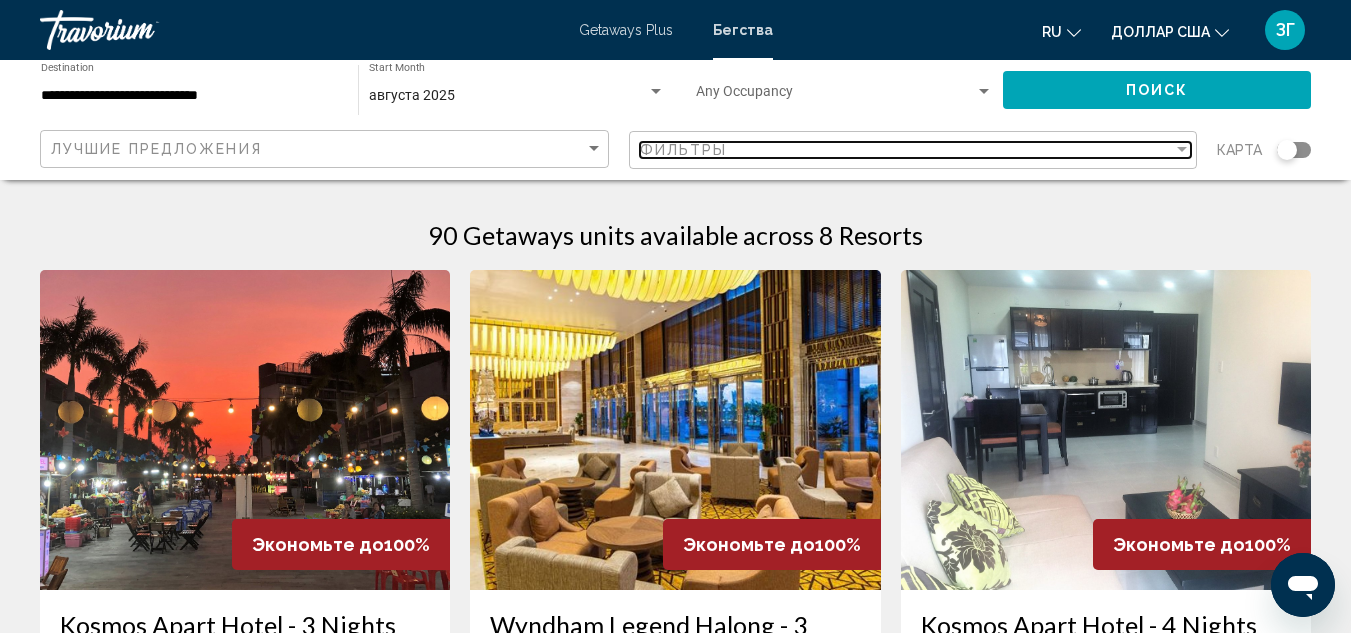 click at bounding box center [1182, 149] 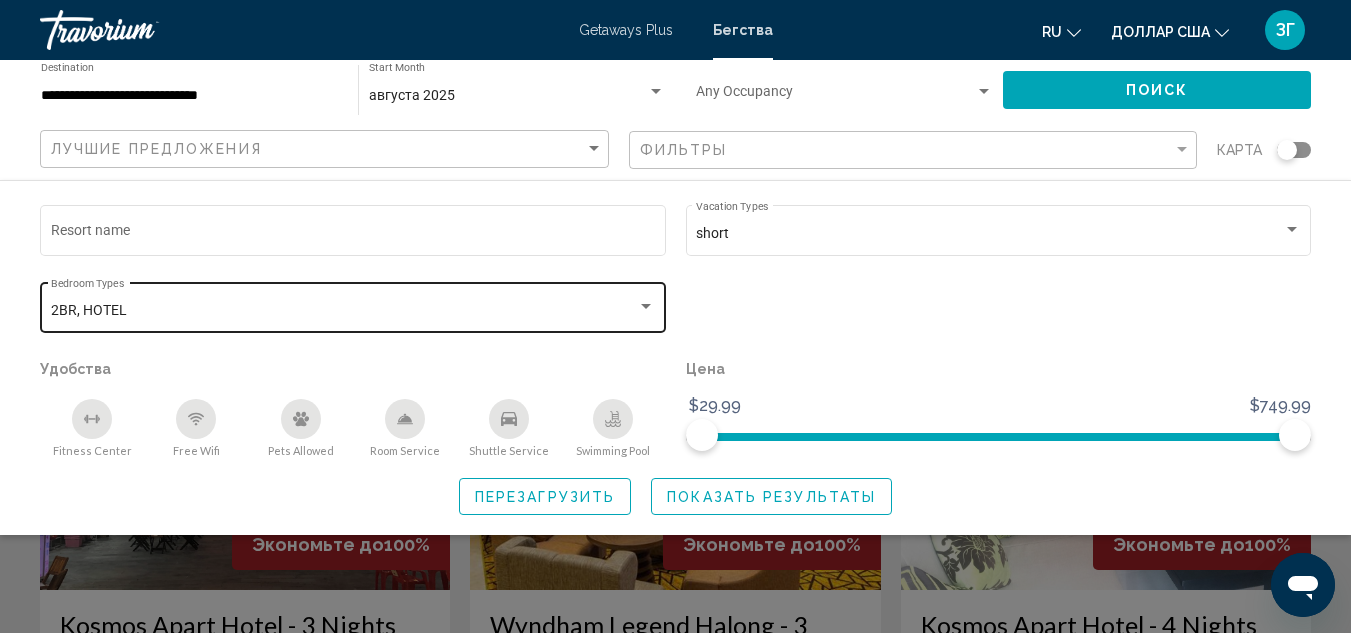 click at bounding box center [646, 307] 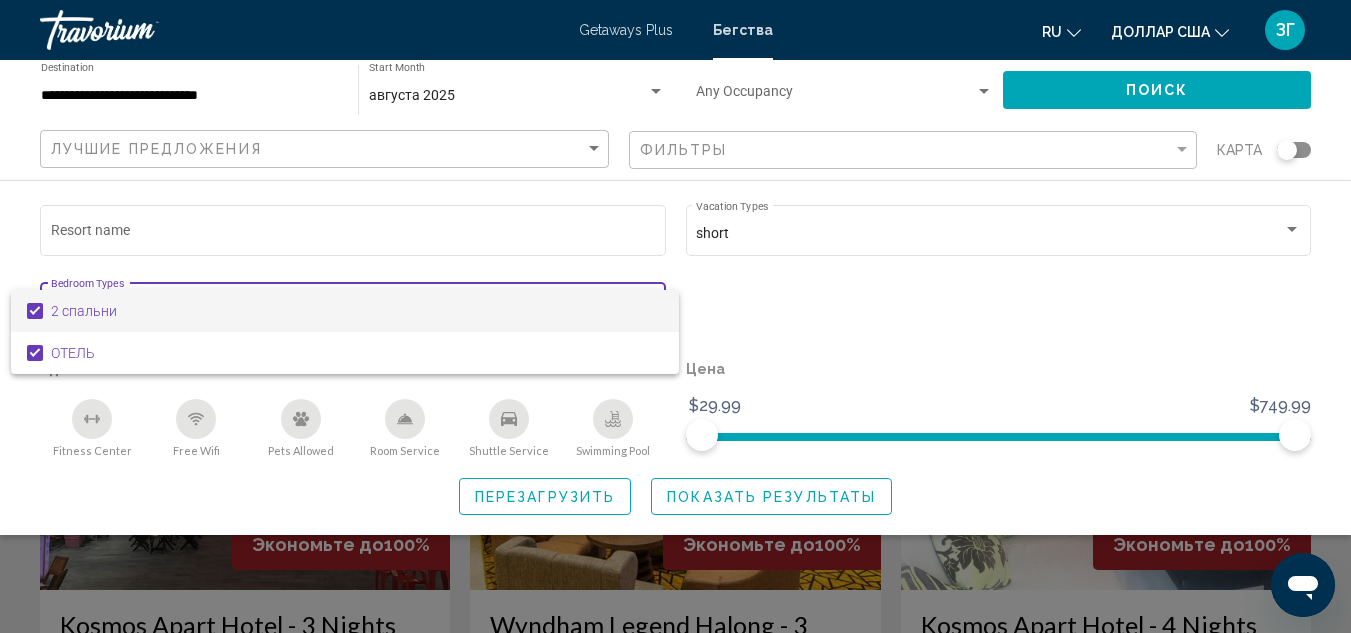 click at bounding box center (35, 311) 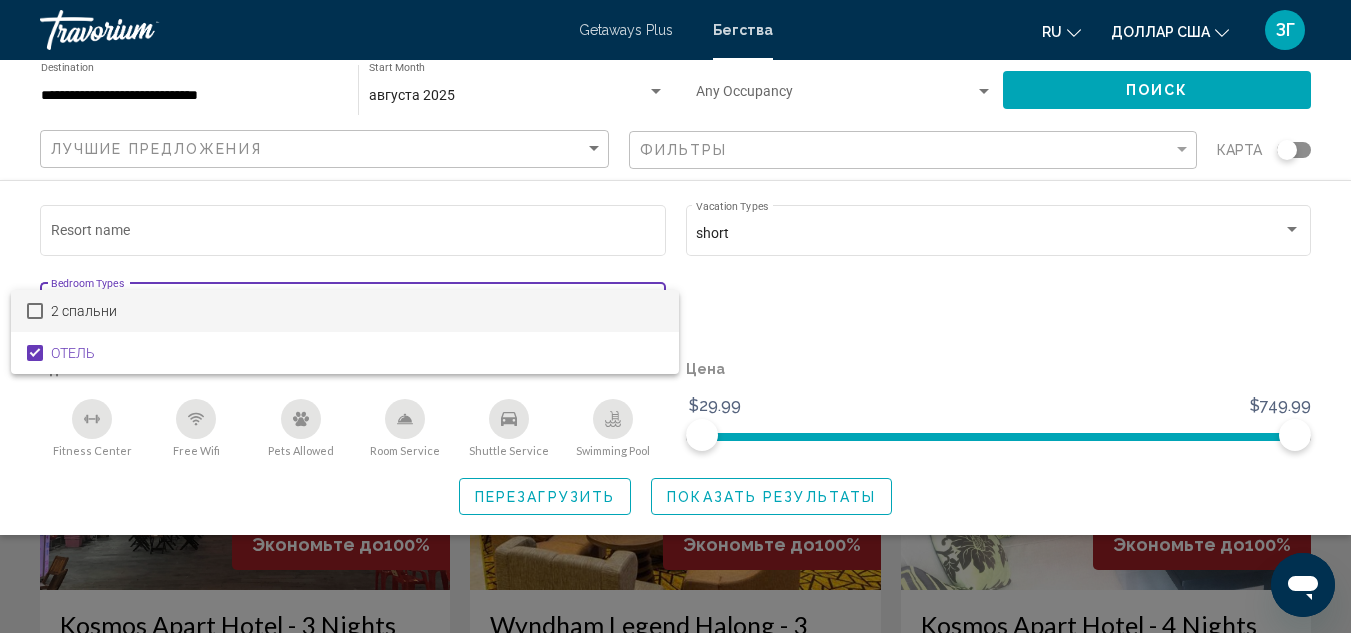 click at bounding box center [675, 316] 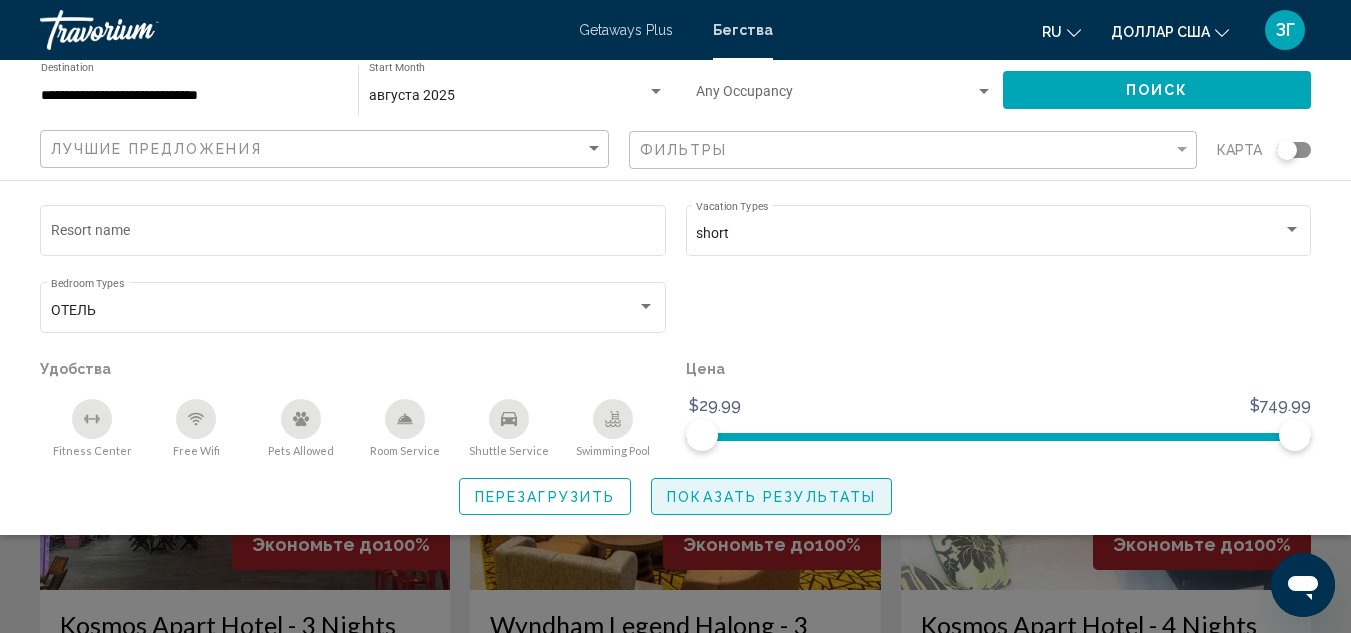 click on "Показать результаты" 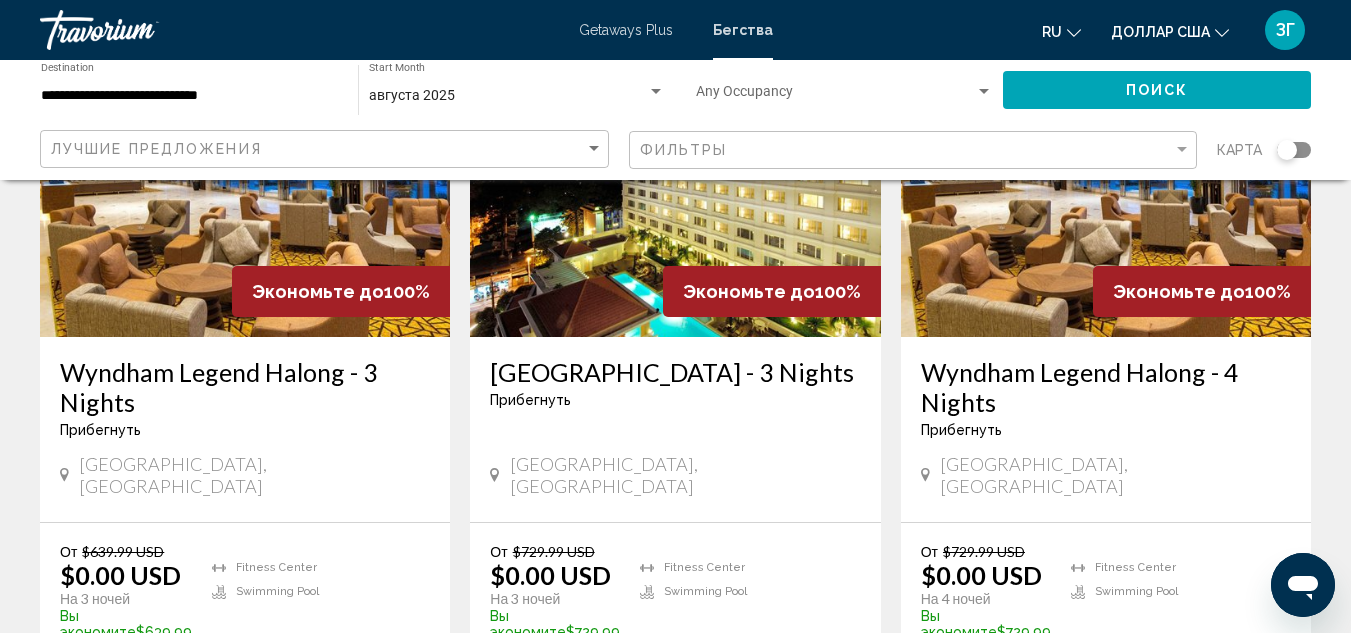 scroll, scrollTop: 0, scrollLeft: 0, axis: both 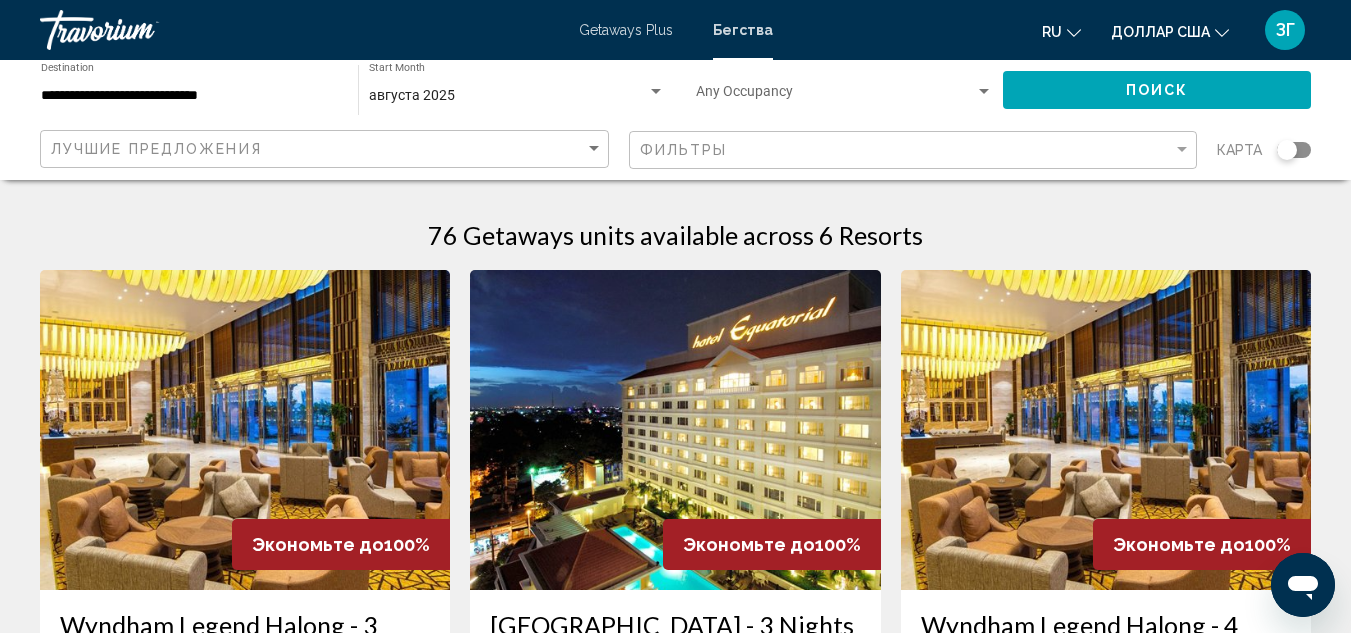 click on "76 Getaways units available across 6 Resorts" at bounding box center (675, 235) 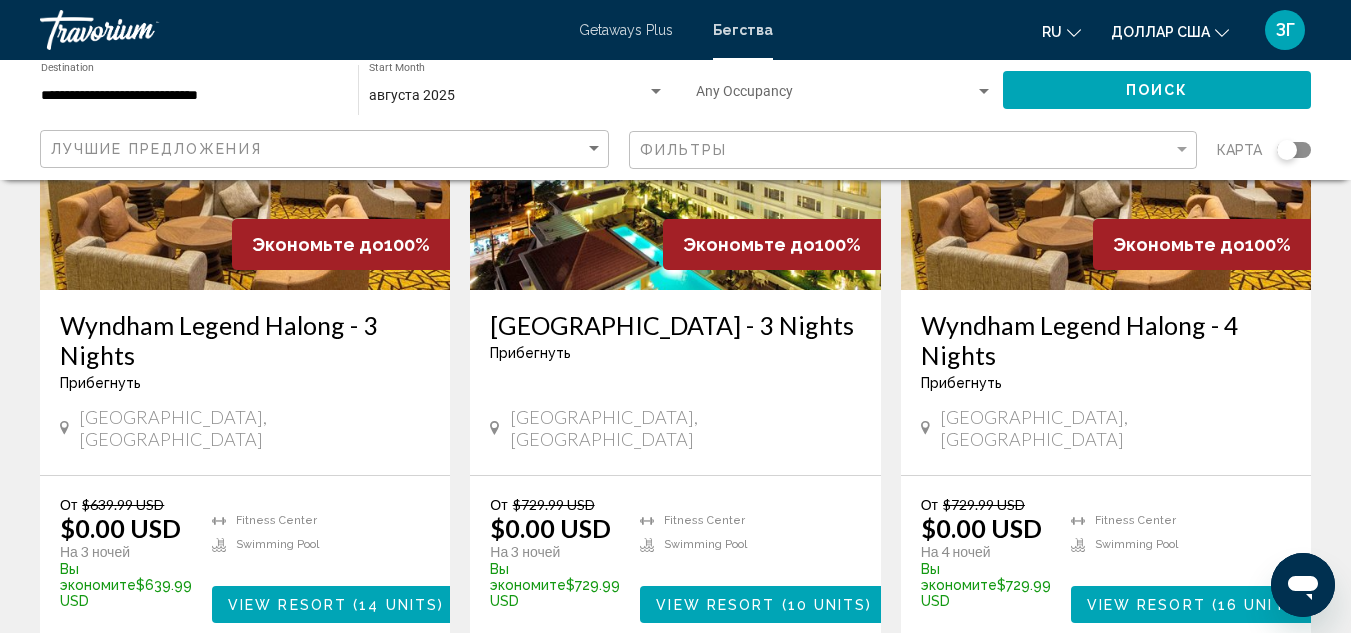 scroll, scrollTop: 0, scrollLeft: 0, axis: both 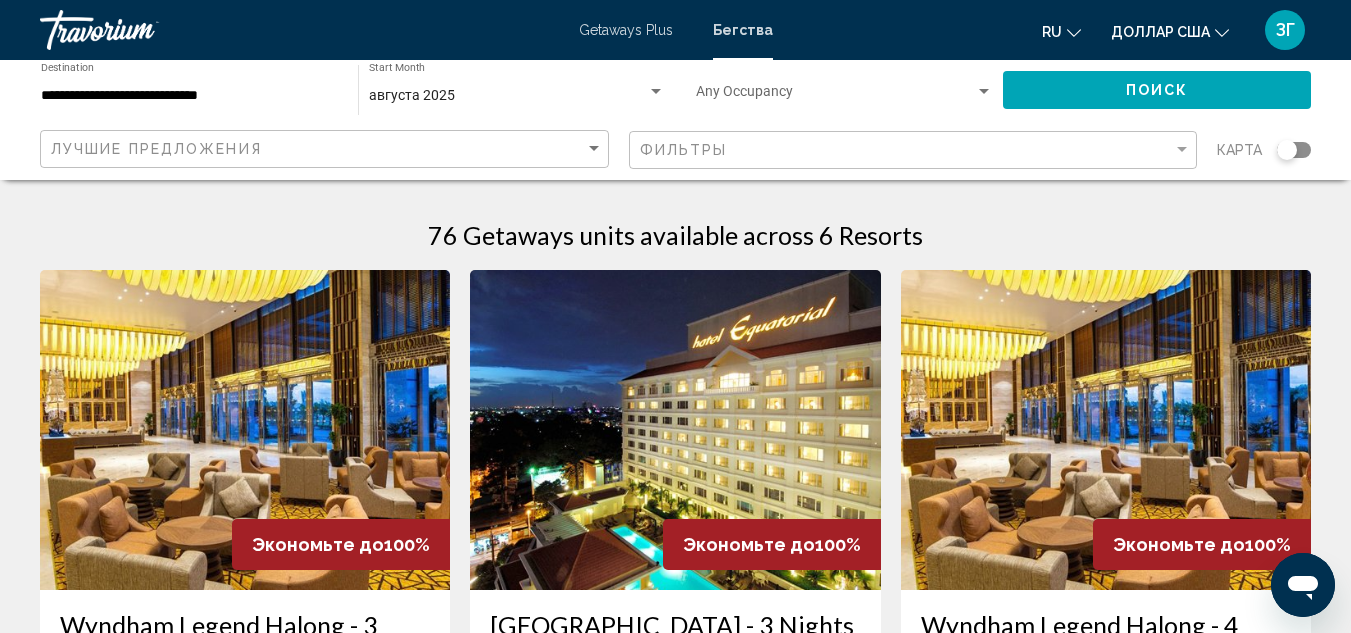 click at bounding box center (1106, 430) 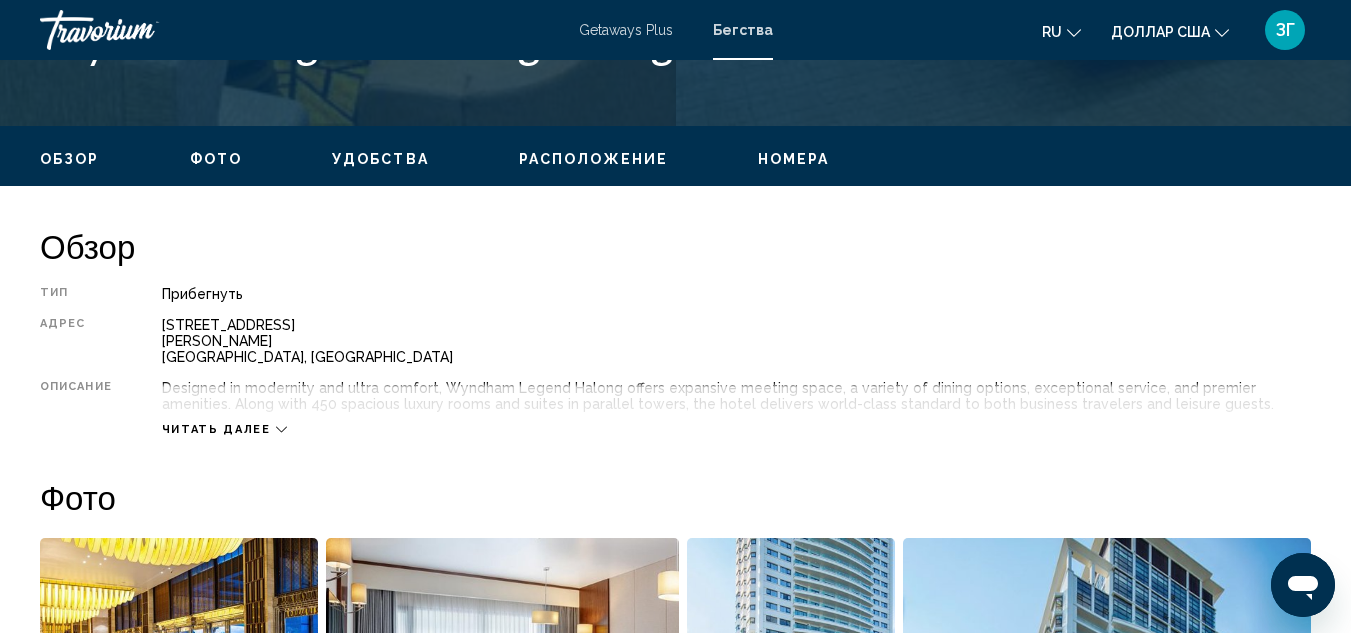 scroll, scrollTop: 919, scrollLeft: 0, axis: vertical 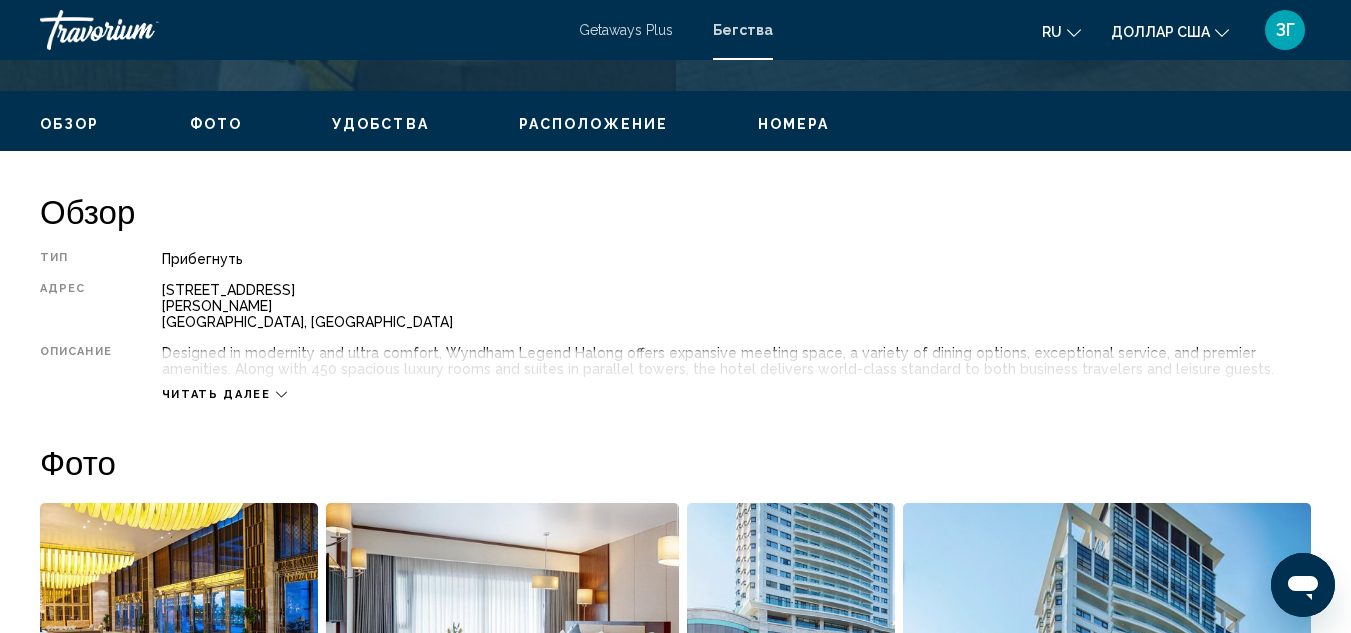 click on "Читать далее" at bounding box center (216, 394) 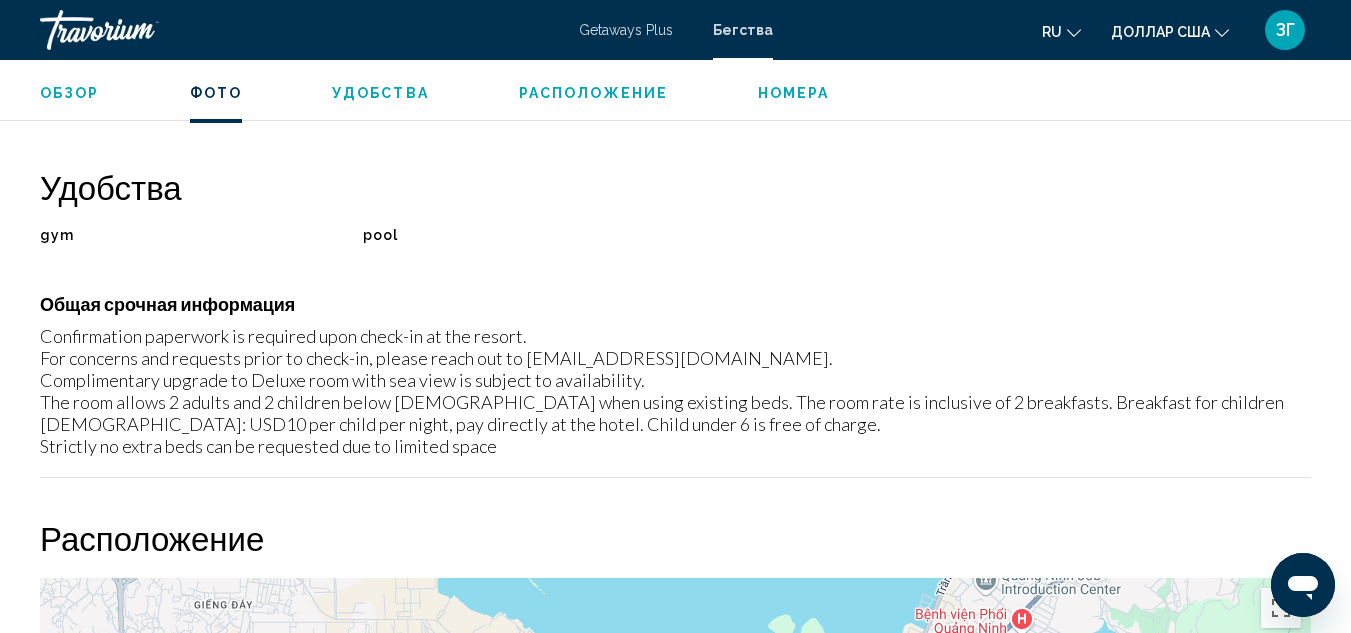scroll, scrollTop: 1819, scrollLeft: 0, axis: vertical 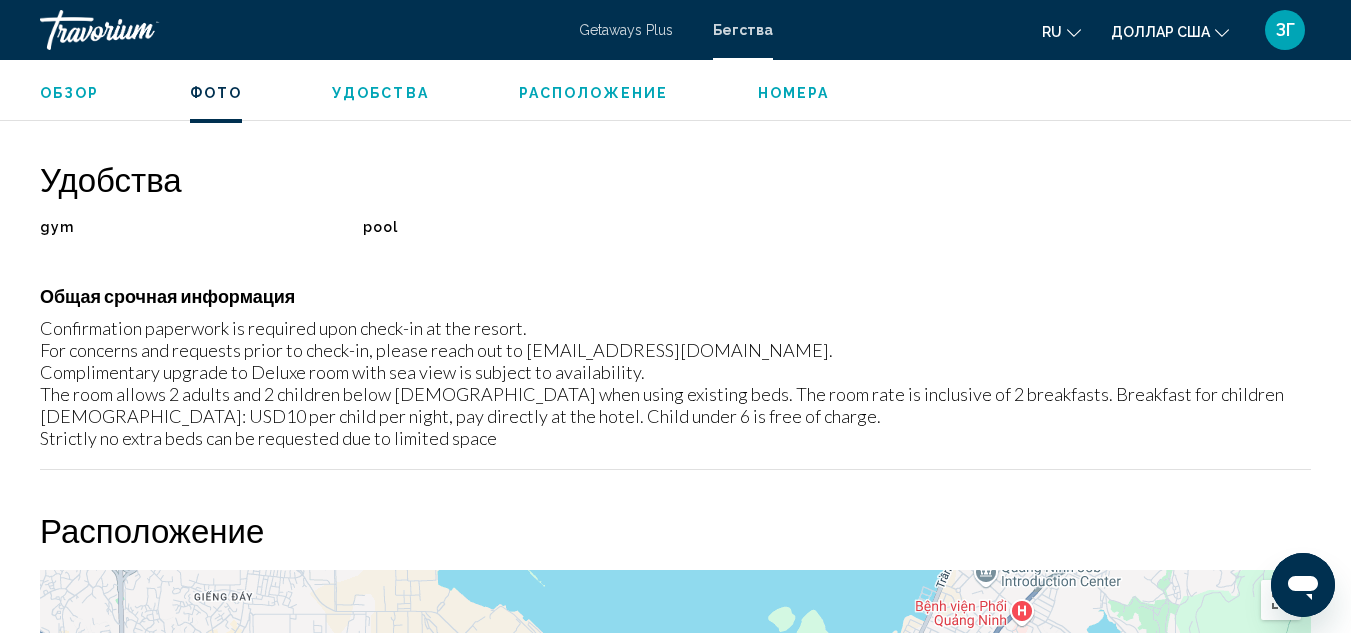 click on "ru
English Español Français Italiano Português русский" 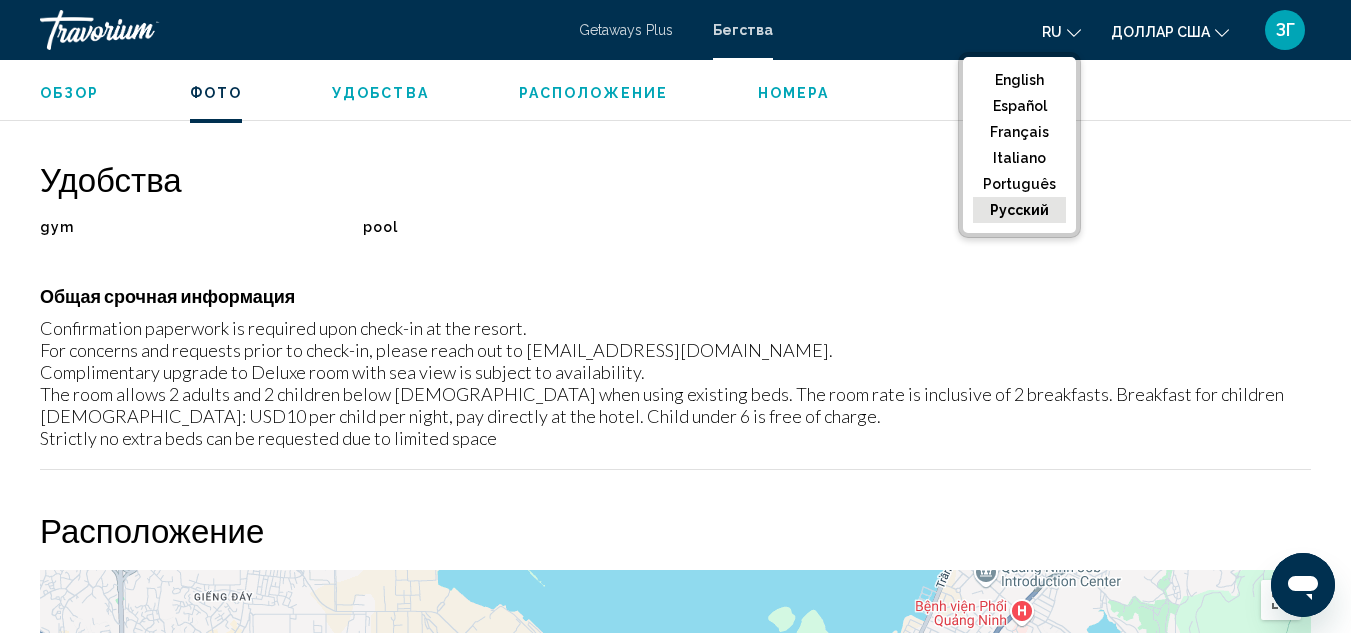 click on "русский" 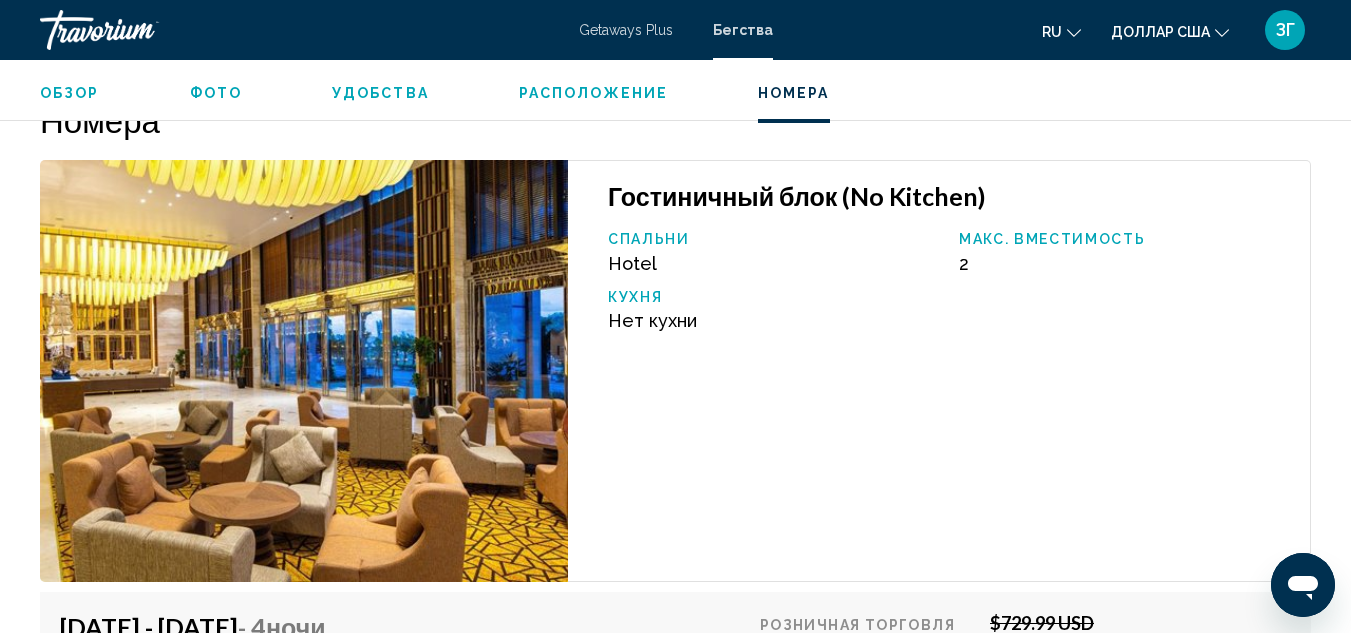 scroll, scrollTop: 2919, scrollLeft: 0, axis: vertical 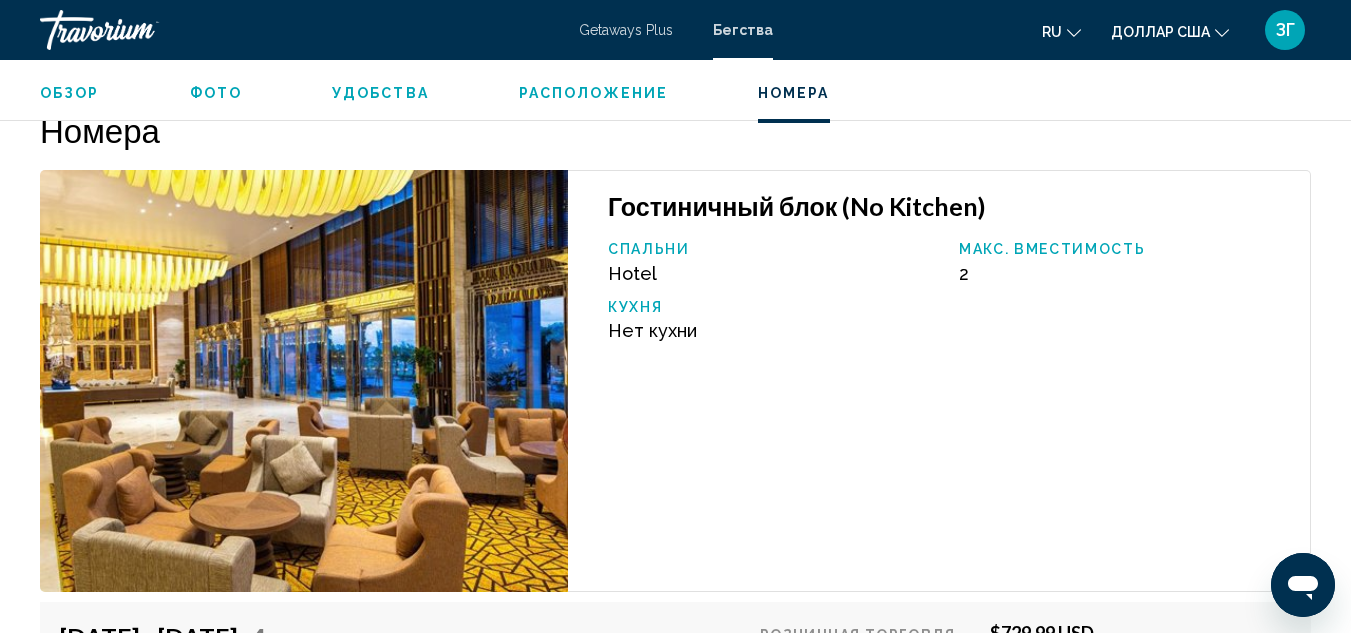 click at bounding box center [304, 381] 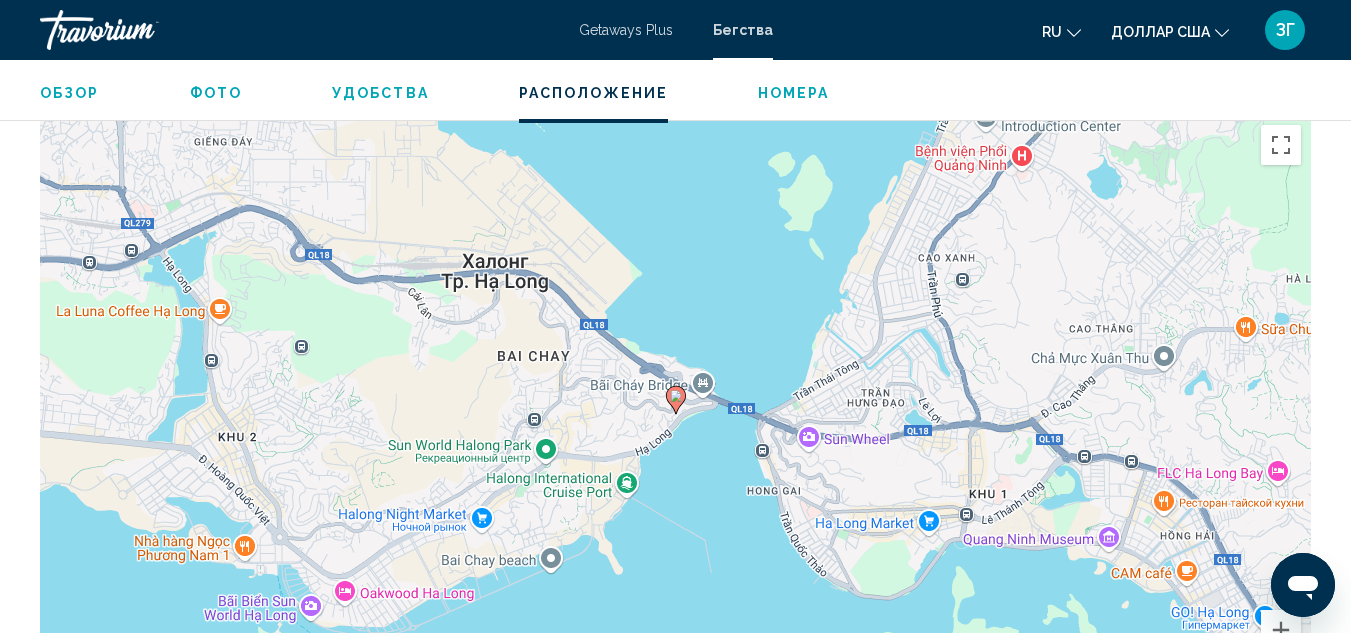 scroll, scrollTop: 2209, scrollLeft: 0, axis: vertical 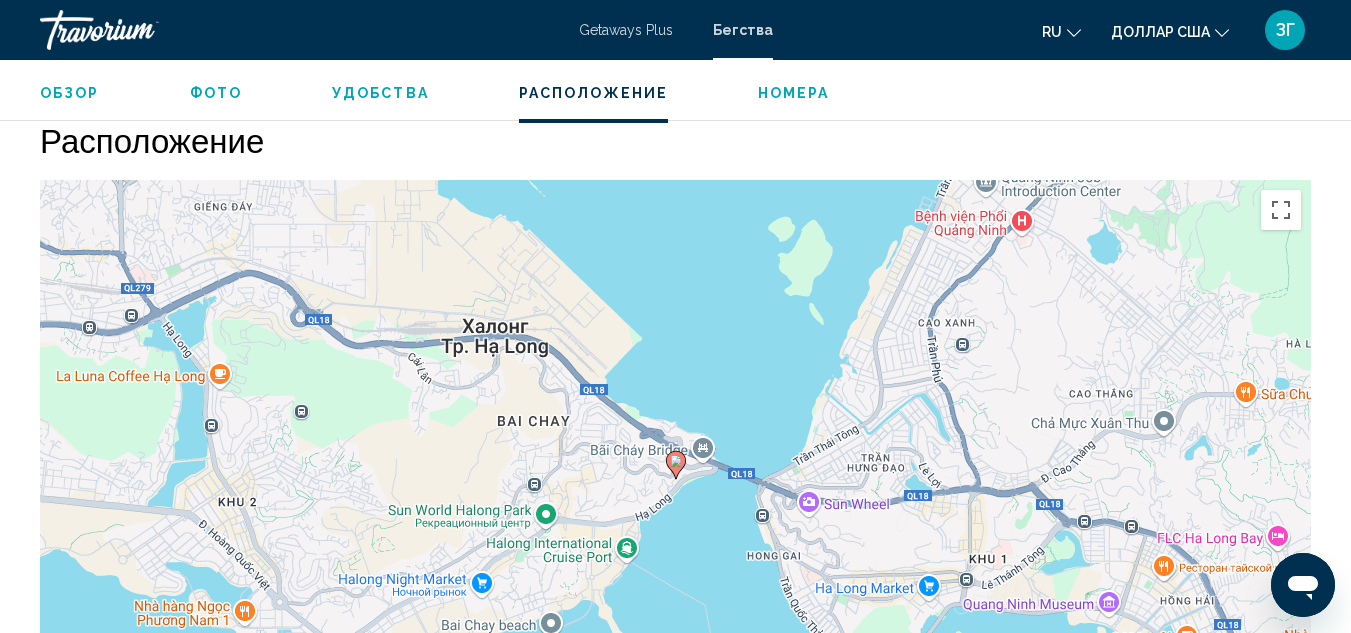 click on "Удобства" at bounding box center (380, 93) 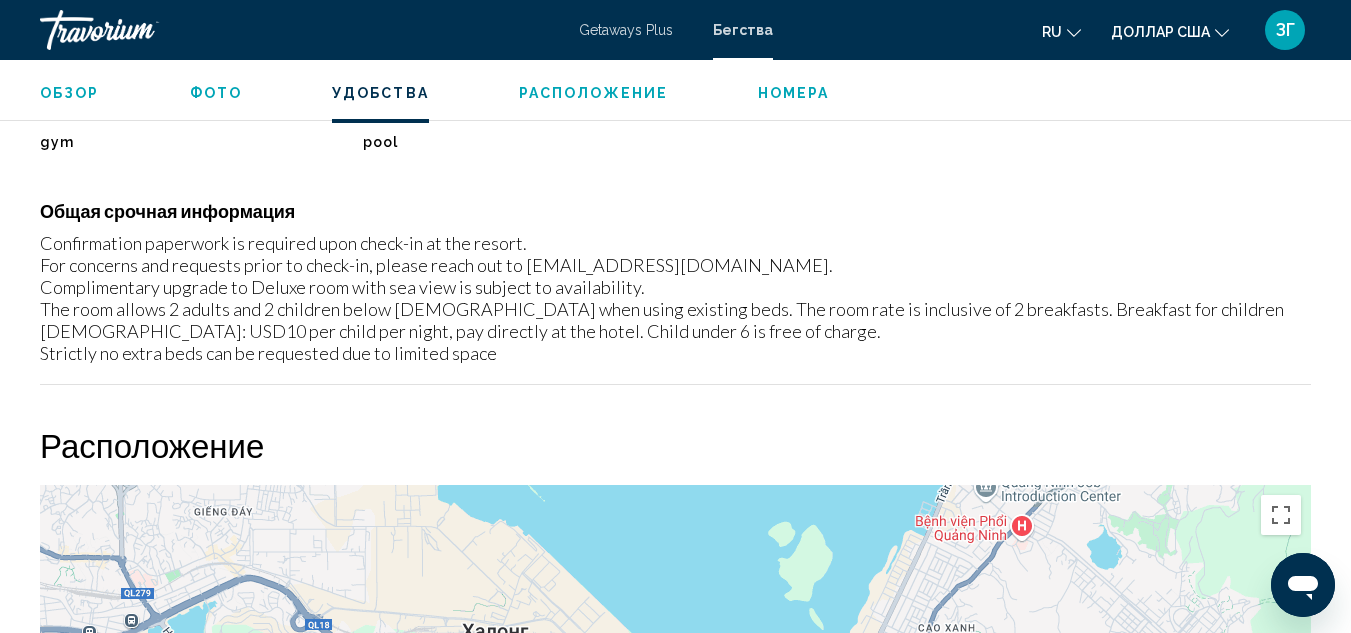 scroll, scrollTop: 1858, scrollLeft: 0, axis: vertical 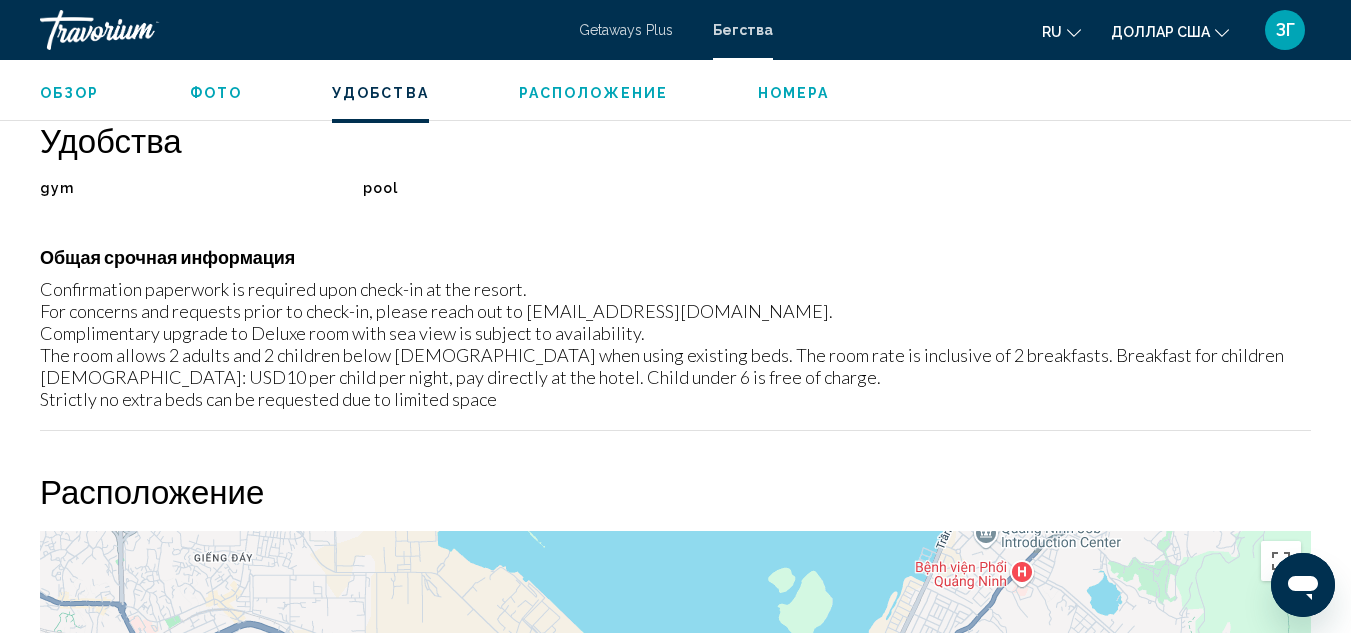 click on "Фото" at bounding box center (216, 93) 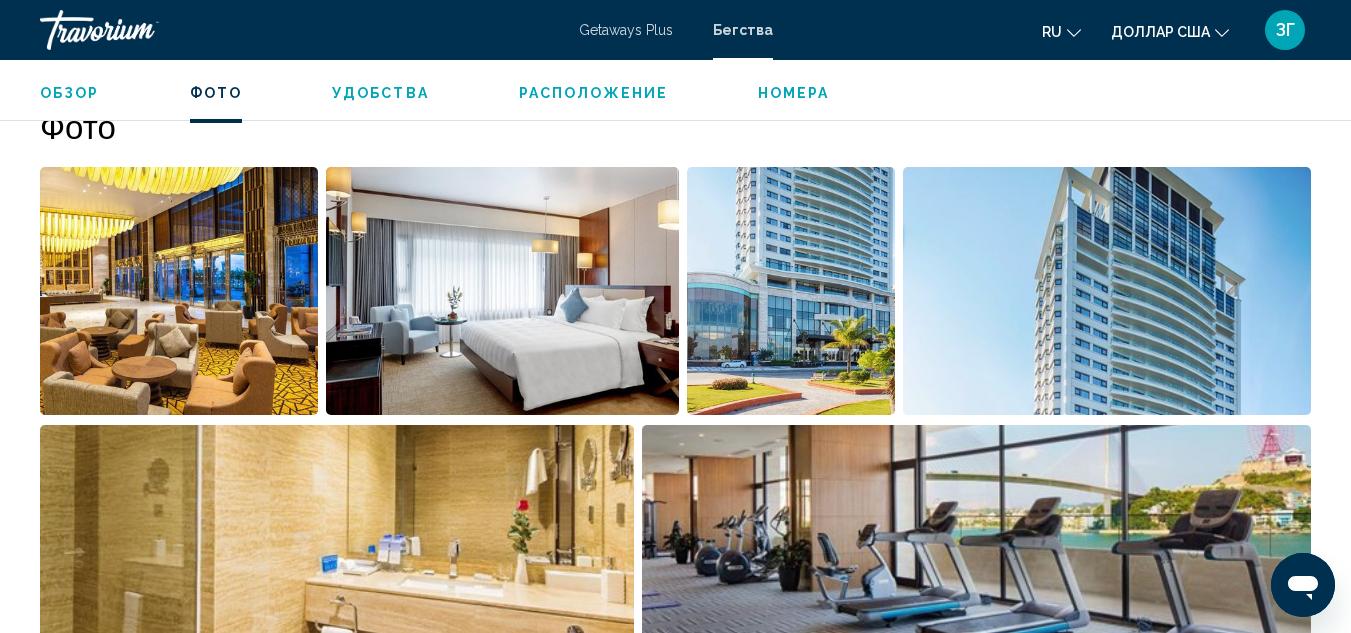 scroll, scrollTop: 1242, scrollLeft: 0, axis: vertical 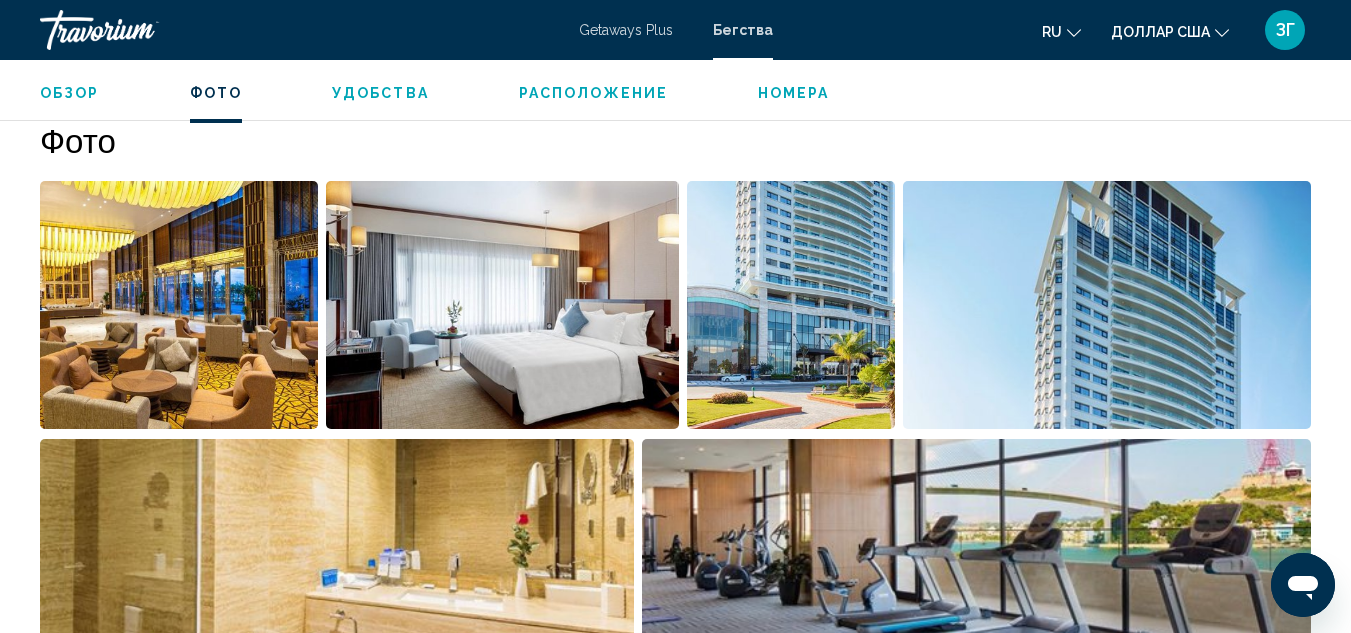 click at bounding box center [502, 305] 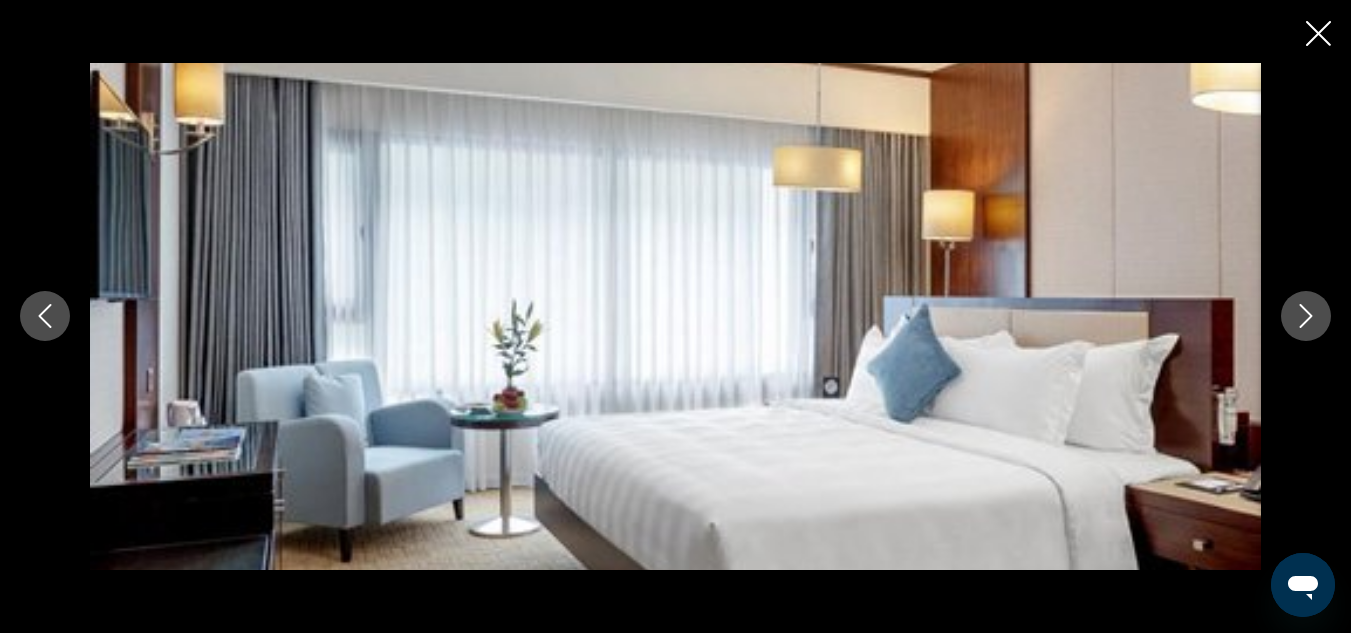 click at bounding box center [1306, 316] 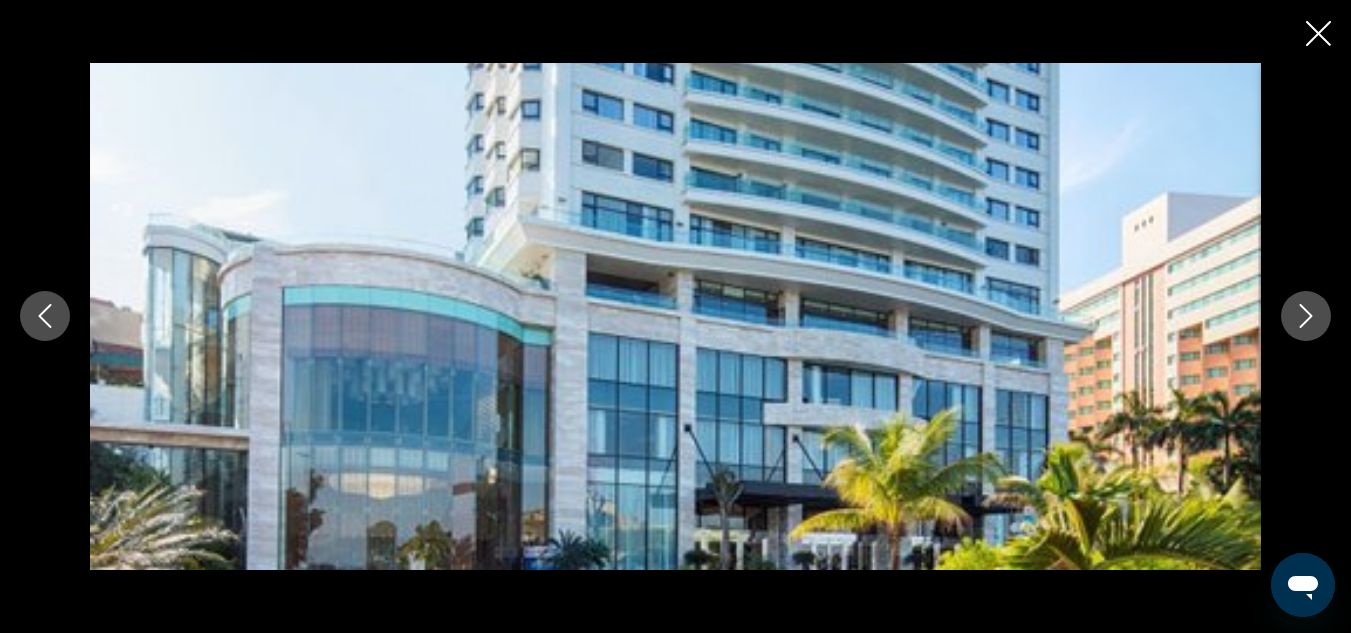 click at bounding box center [1306, 316] 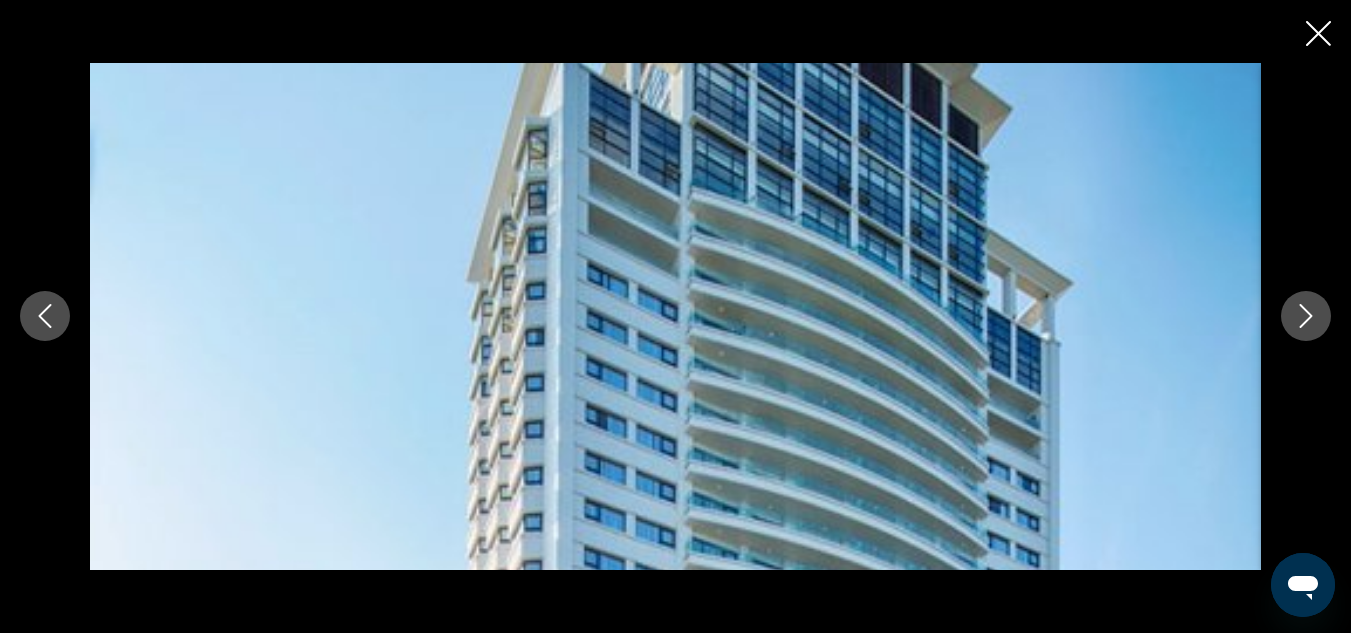 click at bounding box center [1306, 316] 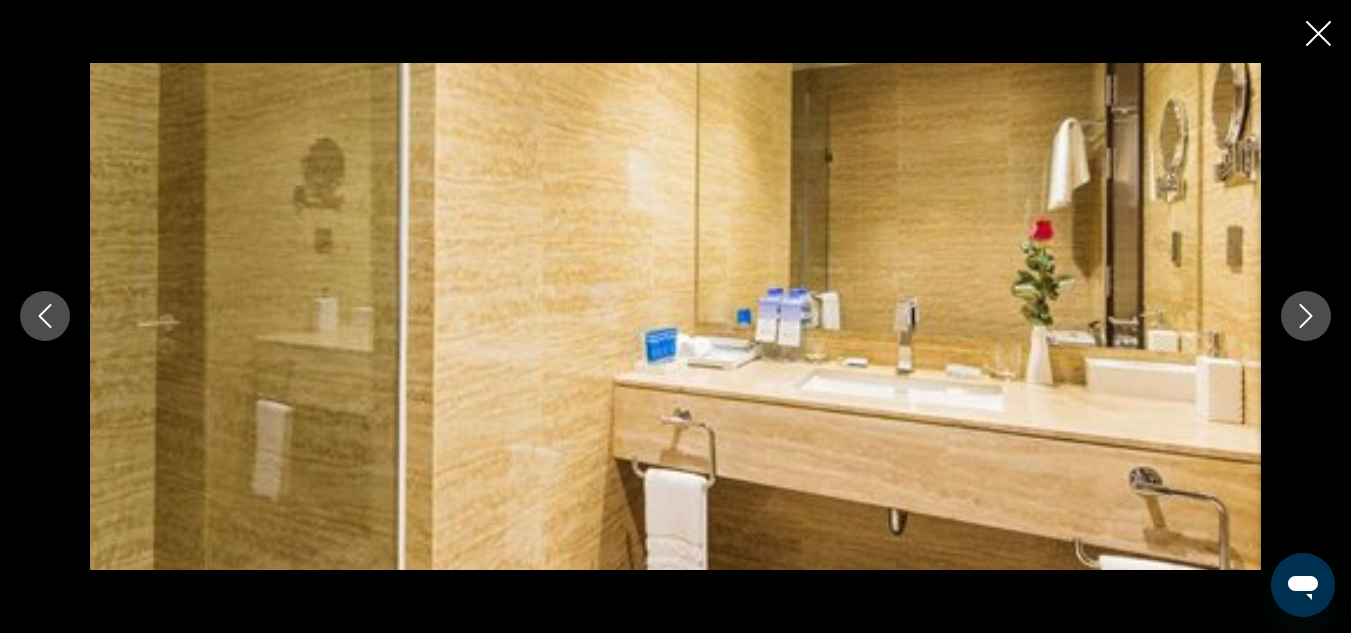 click at bounding box center [1306, 316] 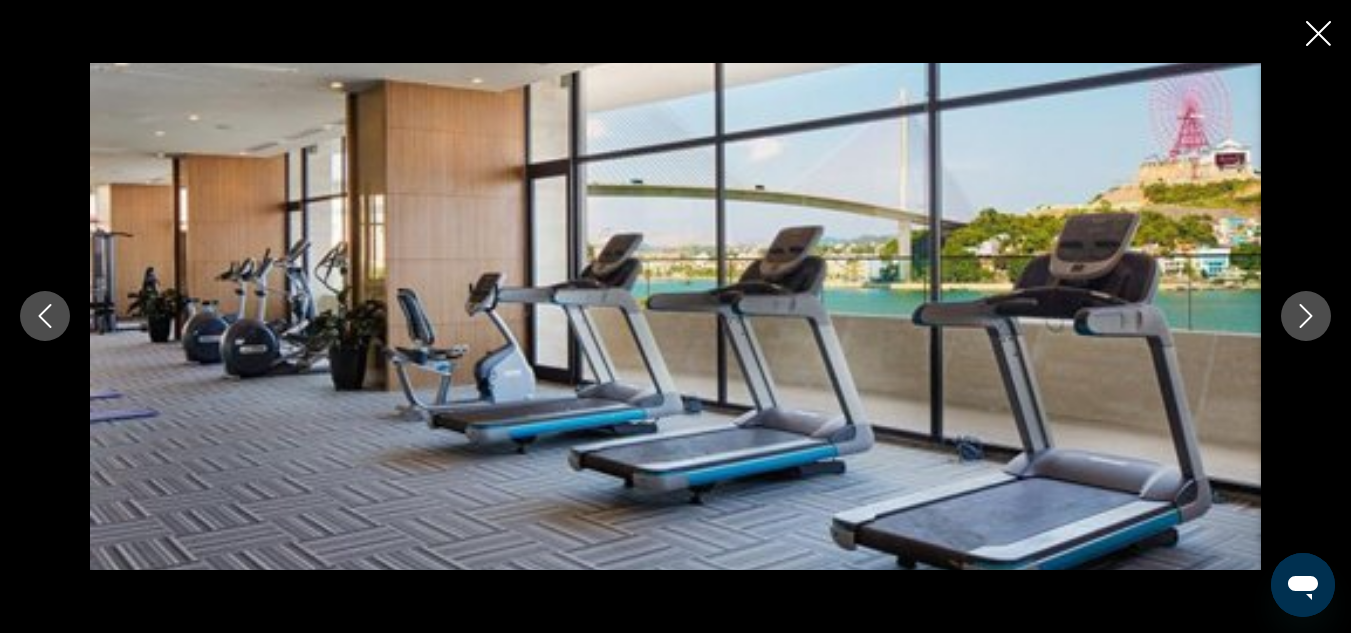 click at bounding box center (1306, 316) 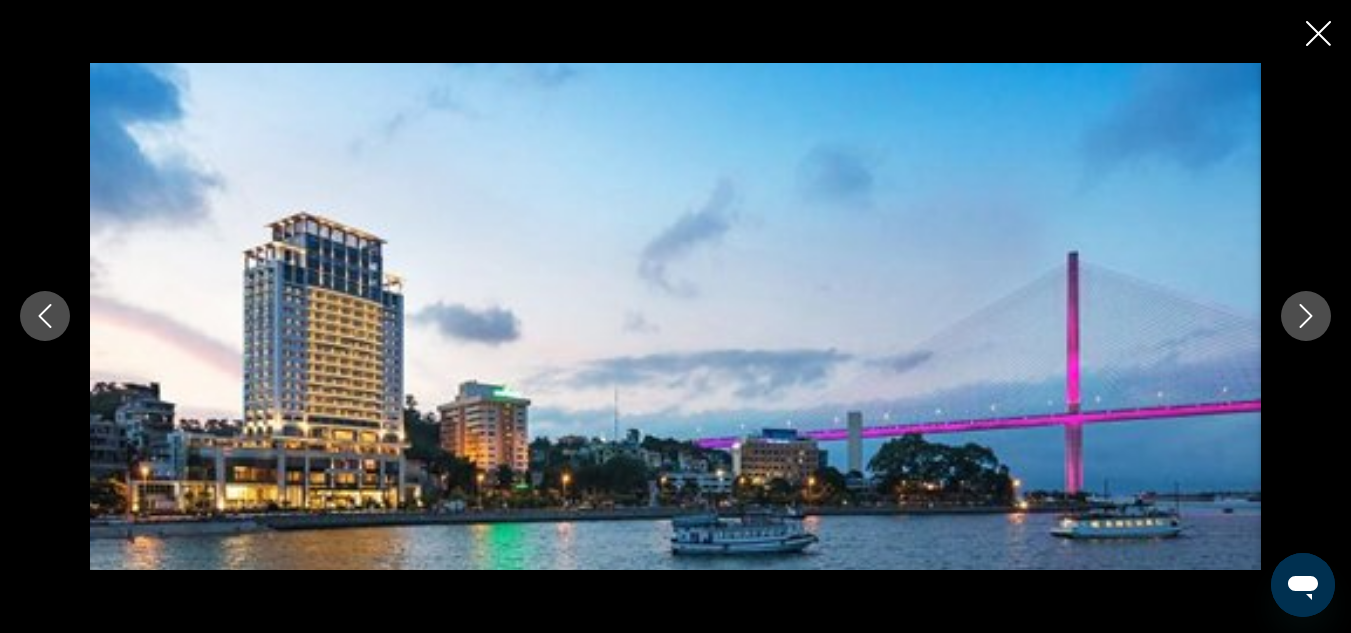 click at bounding box center [1306, 316] 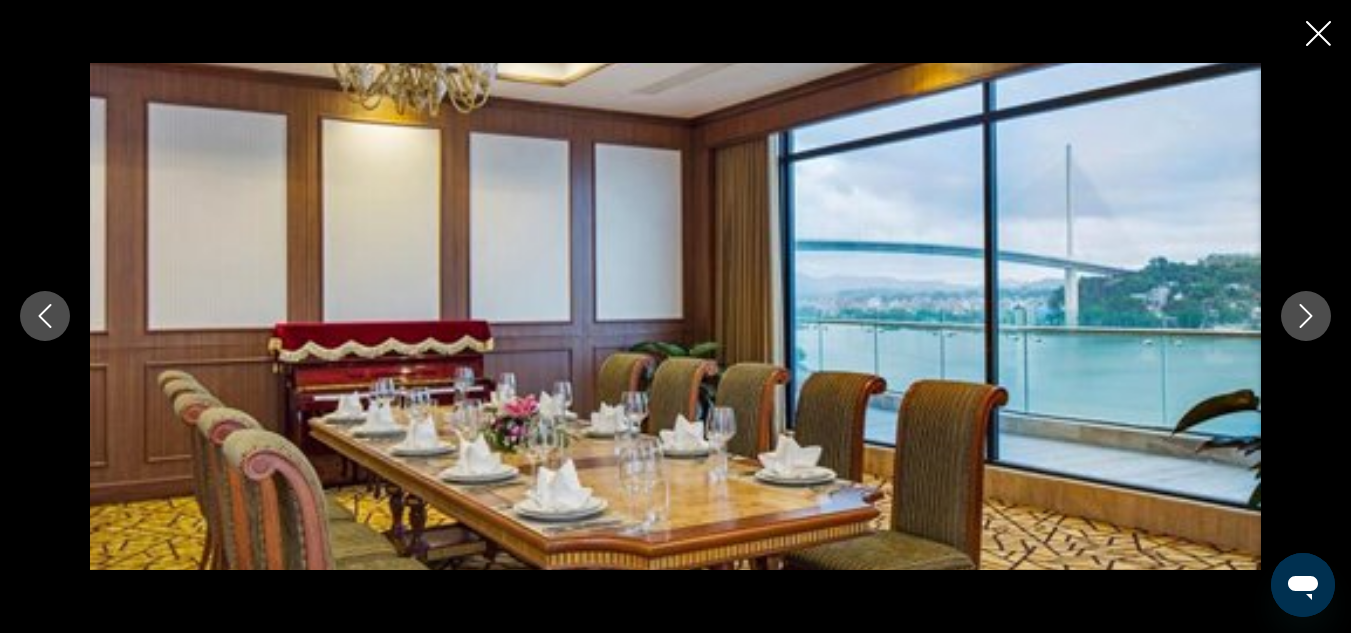 click at bounding box center [1306, 316] 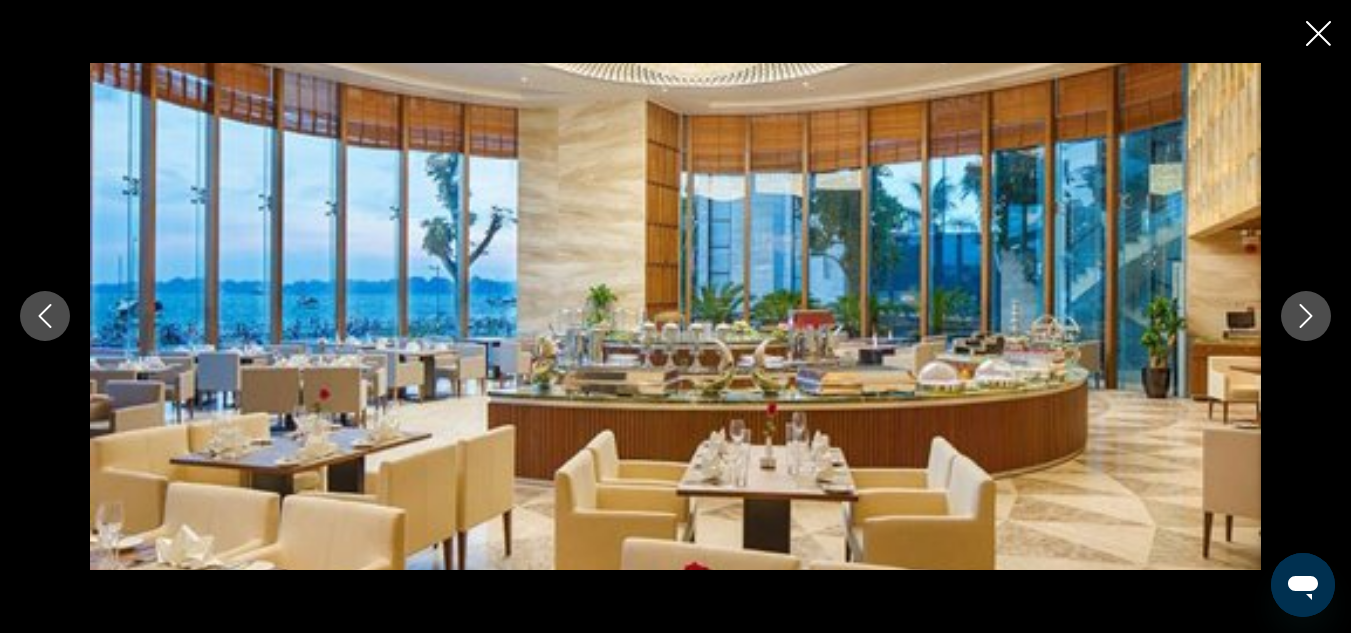 click 